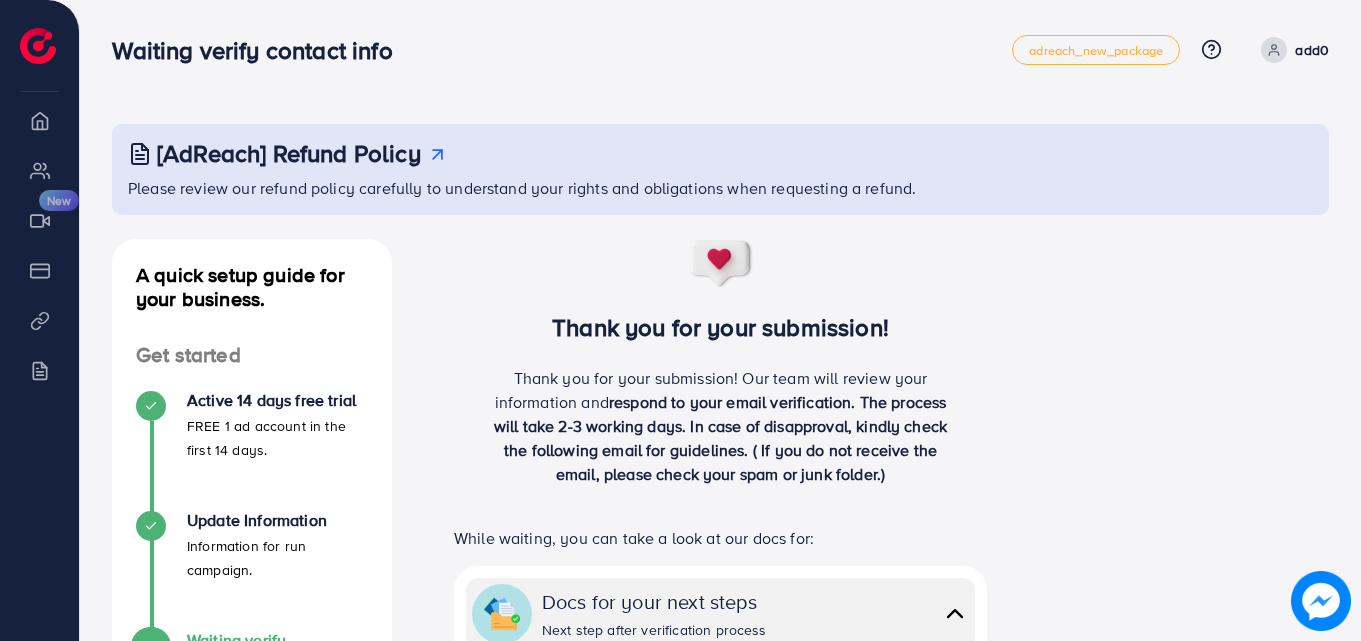 scroll, scrollTop: 0, scrollLeft: 0, axis: both 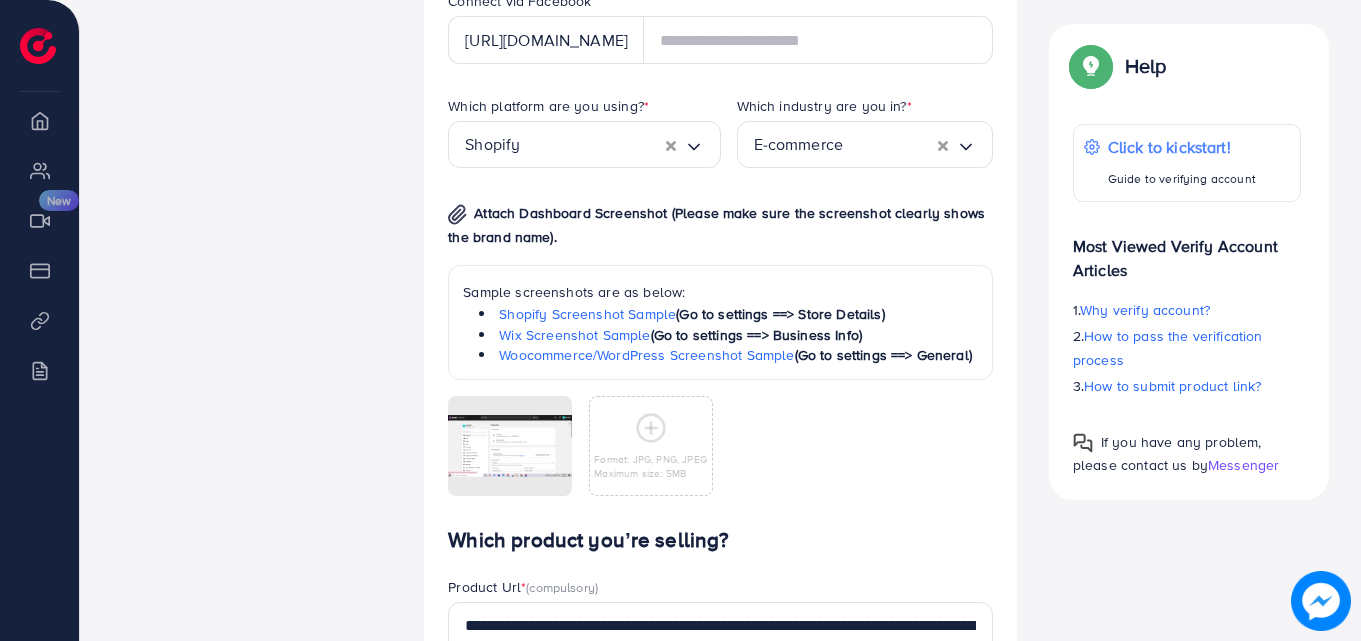 click on "[AdReach] Refund Policy   Please review our refund policy carefully to understand your rights and obligations when requesting a refund.   A quick setup guide for your business.   Get started   Active 14 days free trial   FREE 1 ad account in the first 14 days.   2   Update Information   Information for run campaign.   3   Waiting verify information   Waiting for admin verify information.   Run your campaign   4   Add fund   Add fund to Ecomdy balance   5   Create ad account   Take a look at how your TikTok ad account works.  A quick setup guide for your business.  Update Information   Information for run campaign.   Verify information   Providing your contact information can help us contact you to assist you better.   The process for verifying the account was rejected for the reason below:  " -Please submit the screenshot of your store management in the Verify Info tab to verify your authorization for advertising this website. Store Management--->Settings---->Store details.  Adreach Support "  Messenger  *" at bounding box center (720, -41) 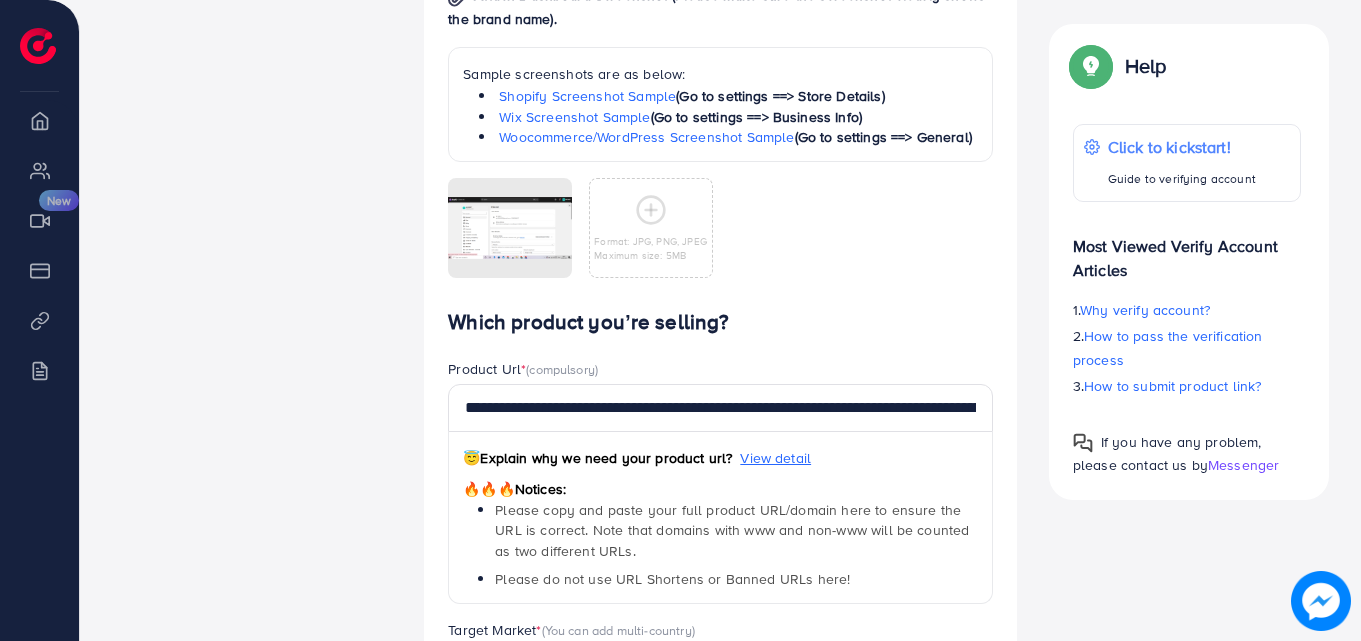 scroll, scrollTop: 1467, scrollLeft: 0, axis: vertical 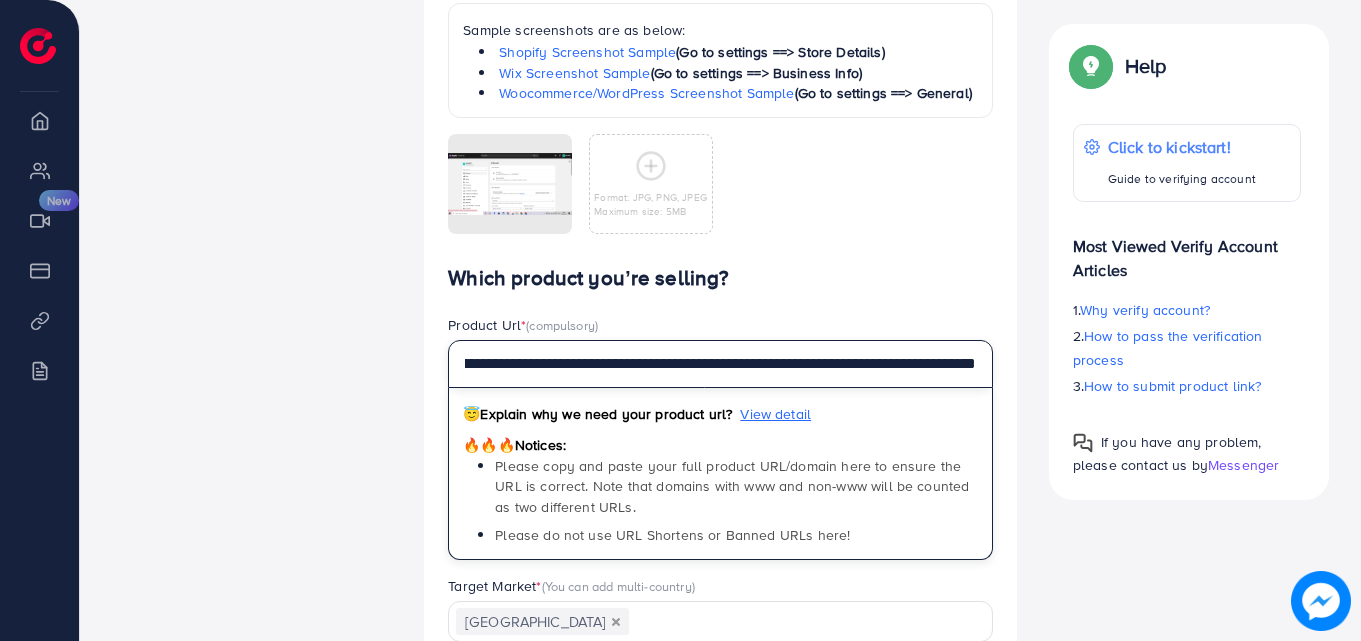 drag, startPoint x: 460, startPoint y: 366, endPoint x: 1365, endPoint y: 310, distance: 906.73096 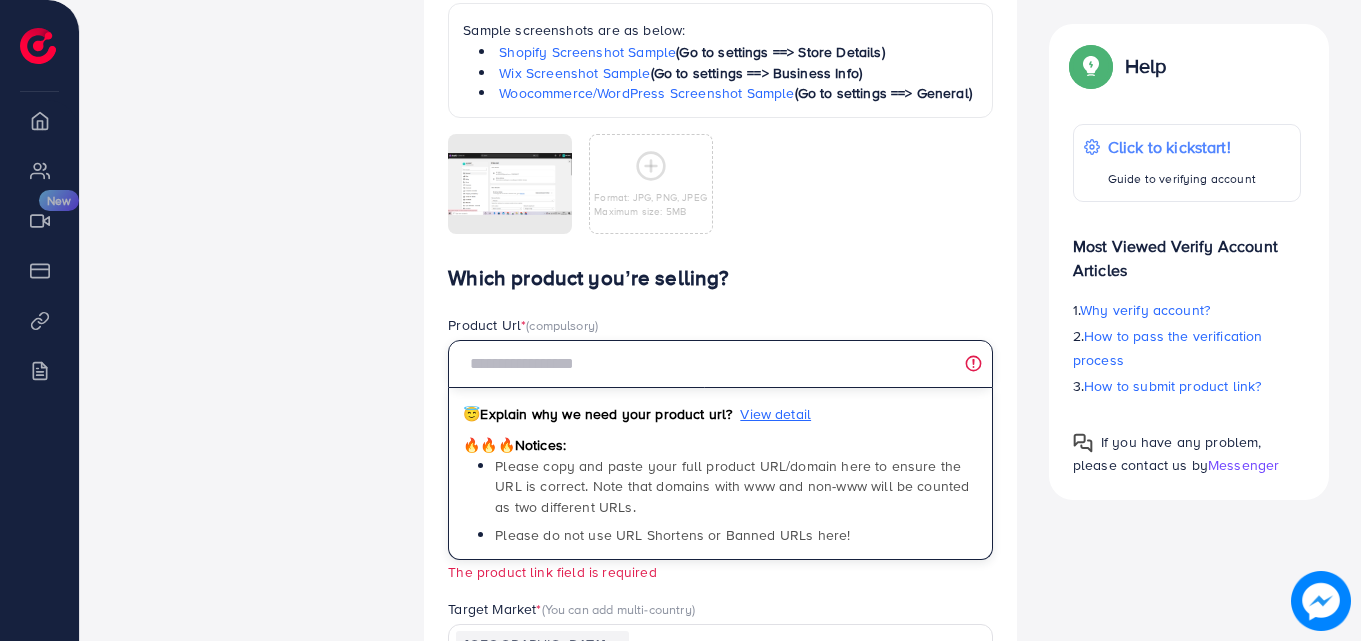 scroll, scrollTop: 0, scrollLeft: 0, axis: both 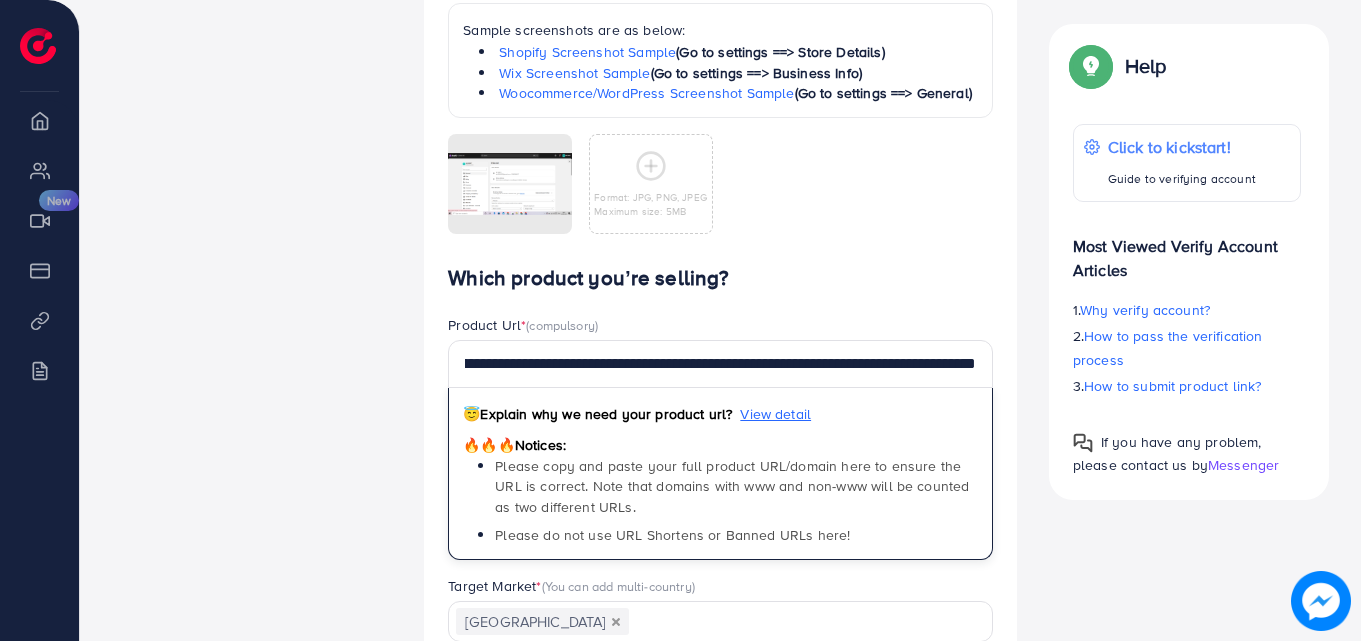 click on "**********" at bounding box center (720, 518) 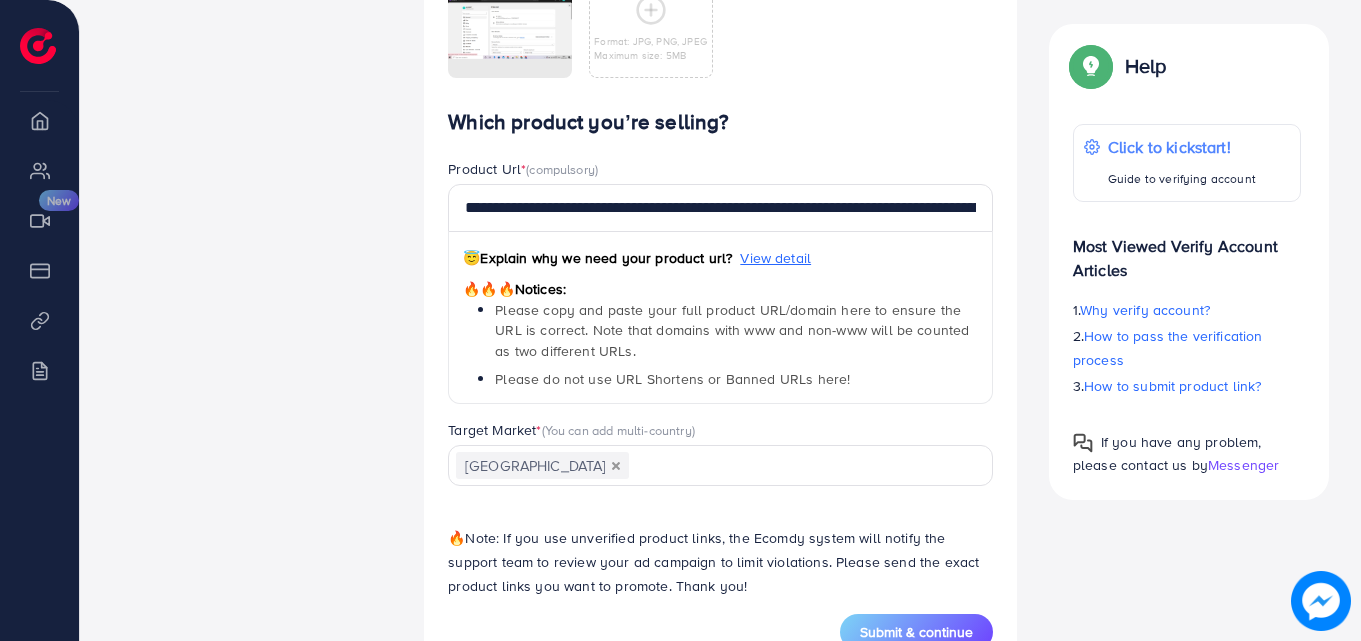 scroll, scrollTop: 1688, scrollLeft: 0, axis: vertical 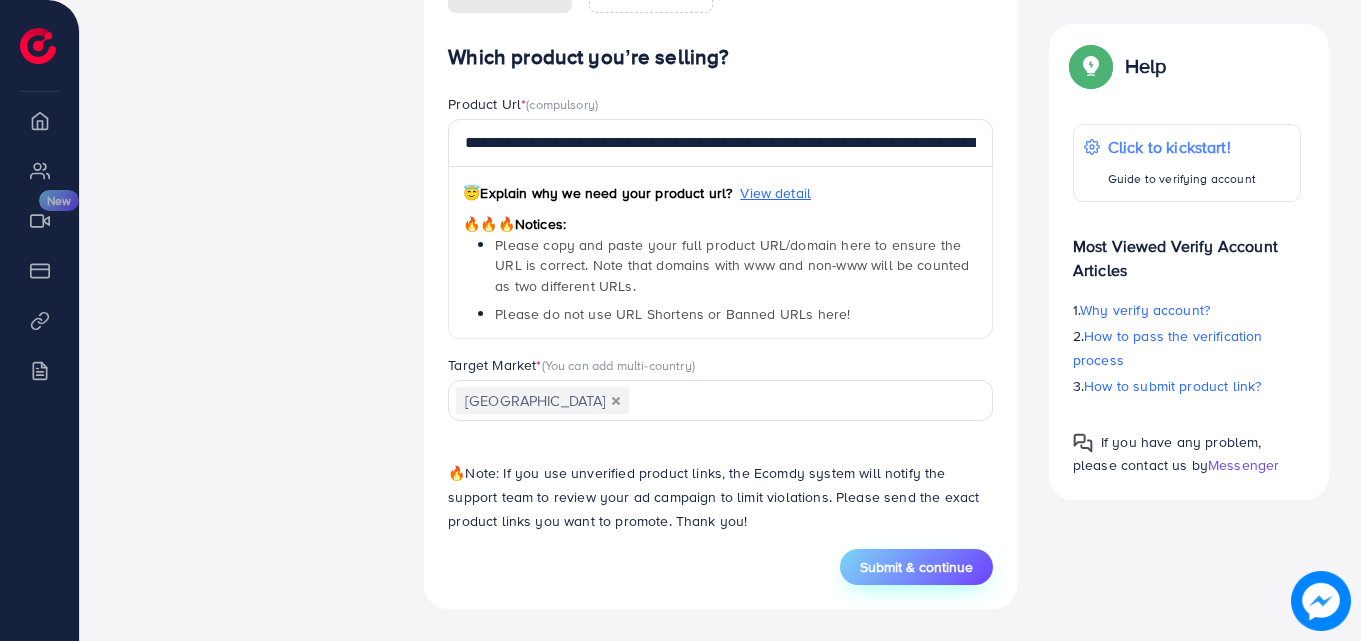 click on "Submit & continue" at bounding box center [916, 567] 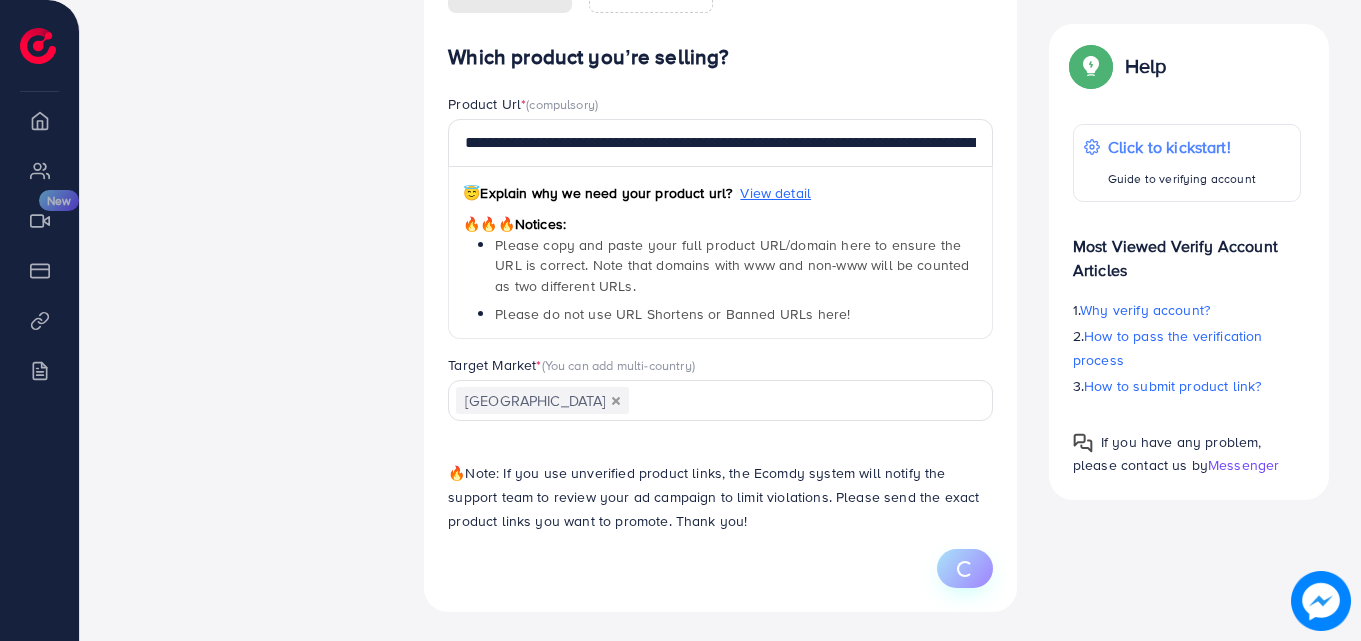 type on "**********" 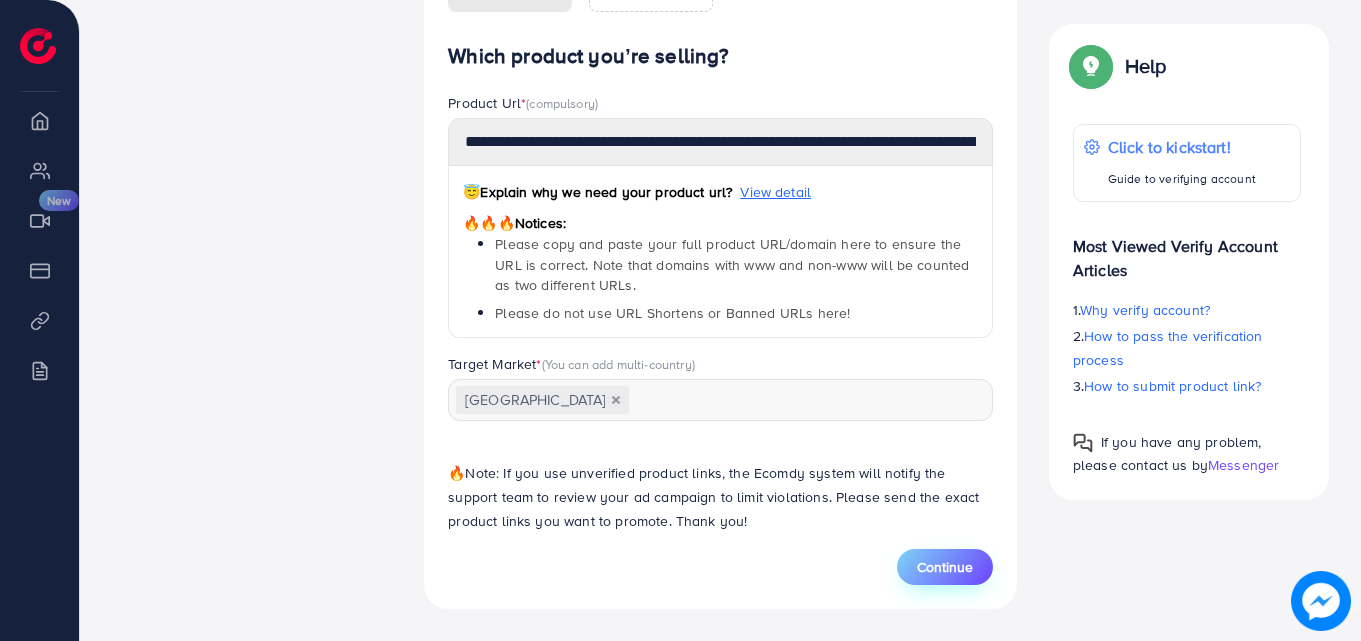 scroll, scrollTop: 0, scrollLeft: 0, axis: both 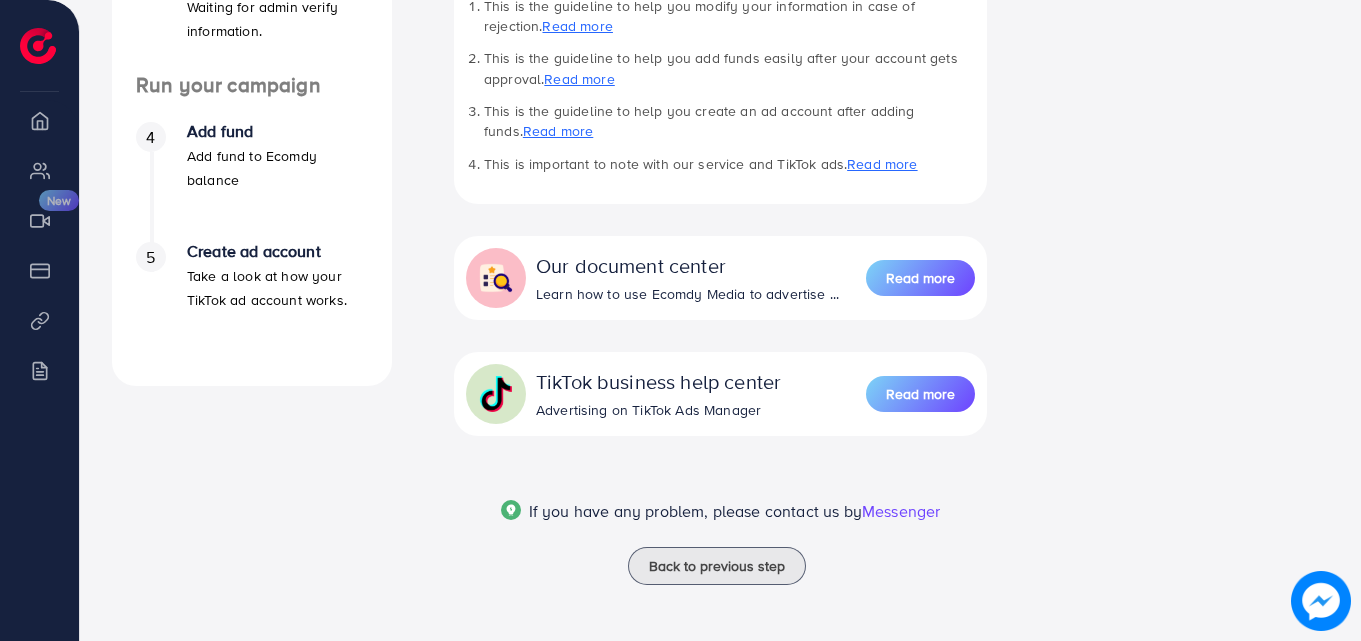 click on "[AdReach] Refund Policy   Please review our refund policy carefully to understand your rights and obligations when requesting a refund.   A quick setup guide for your business.   Get started   Active 14 days free trial   FREE 1 ad account in the first 14 days.   Update Information   Information for run campaign.   3   Waiting verify information   Waiting for admin verify information.   Run your campaign   4   Add fund   Add fund to Ecomdy balance   5   Create ad account   Take a look at how your TikTok ad account works.  A quick setup guide for your business.  Waiting verify information   Waiting for admin verify information.   Thank you for your submission!   Thank you for your submission! Our team will review your information and  respond to your email verification. The process will take 2-3 working days. In case of disapproval, kindly check the following email for guidelines. ( If you do not receive the email, please check your spam or junk folder.)   While waiting, you can take a look at our docs for:" at bounding box center [720, -19] 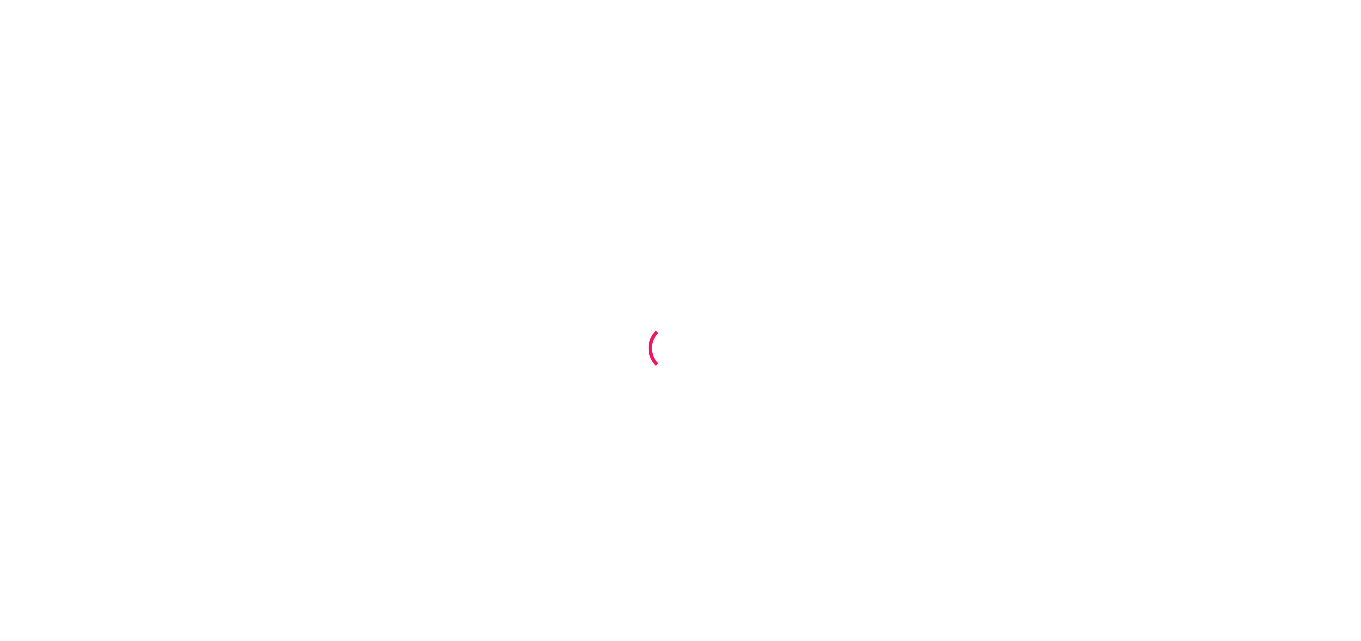 scroll, scrollTop: 0, scrollLeft: 0, axis: both 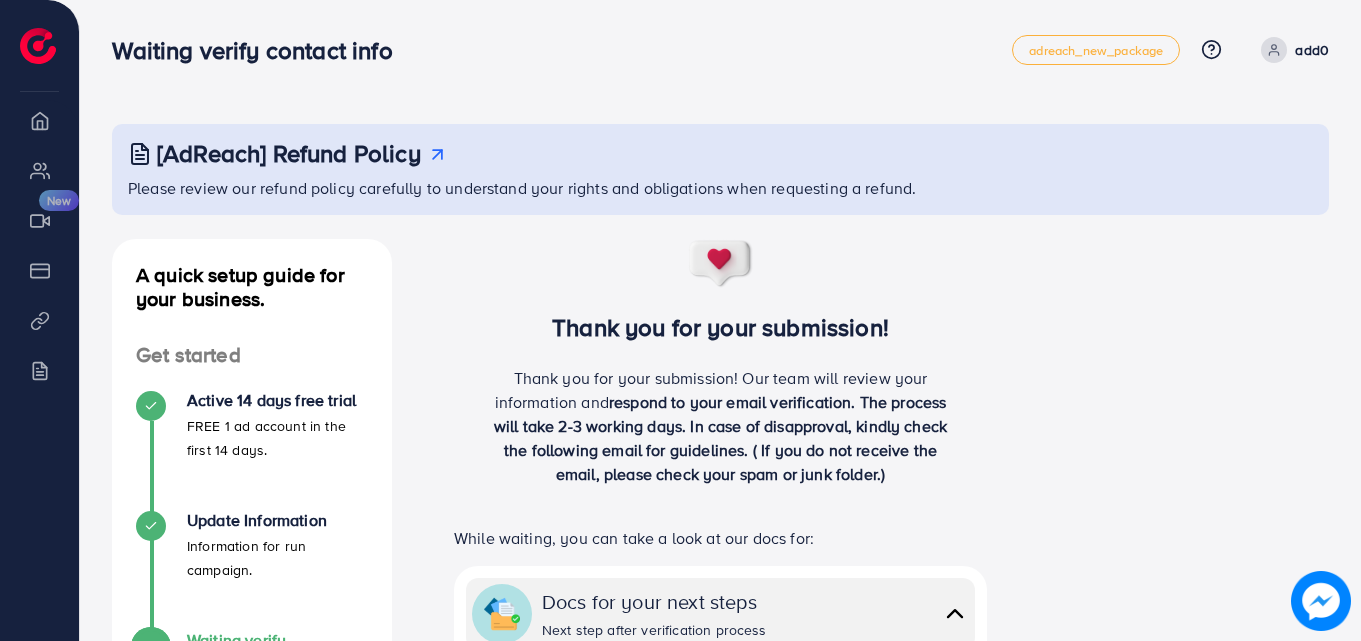 drag, startPoint x: 575, startPoint y: 364, endPoint x: 578, endPoint y: 325, distance: 39.115215 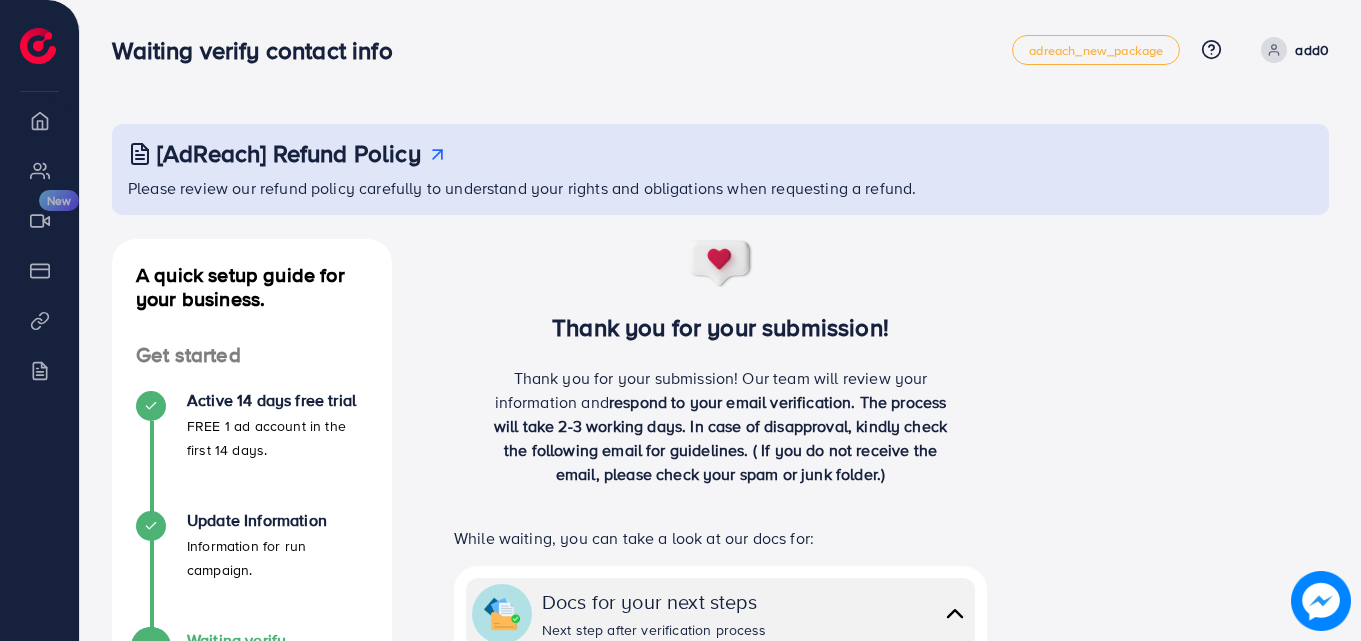 click on "Thank you for your submission!   Thank you for your submission! Our team will review your information and  respond to your email verification. The process will take 2-3 working days. In case of disapproval, kindly check the following email for guidelines. ( If you do not receive the email, please check your spam or junk folder.)" at bounding box center [720, 370] 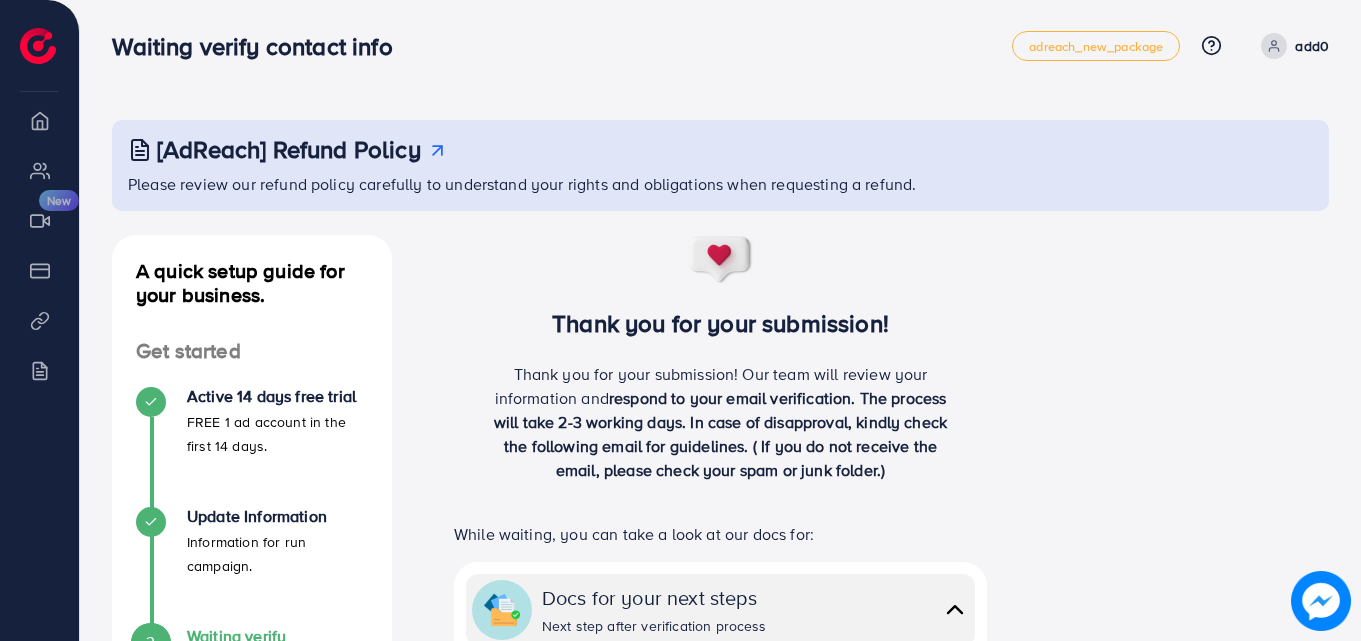 scroll, scrollTop: 6, scrollLeft: 0, axis: vertical 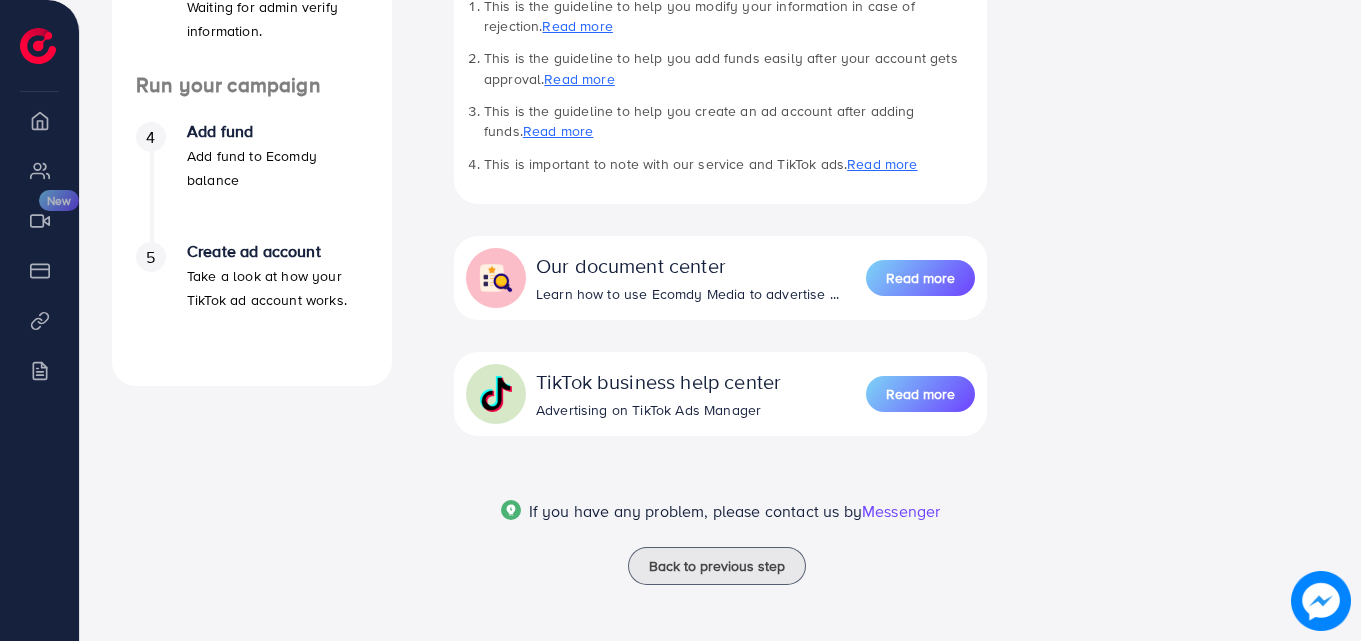 click on "3   Waiting verify information   Waiting for admin verify information." at bounding box center [252, 13] 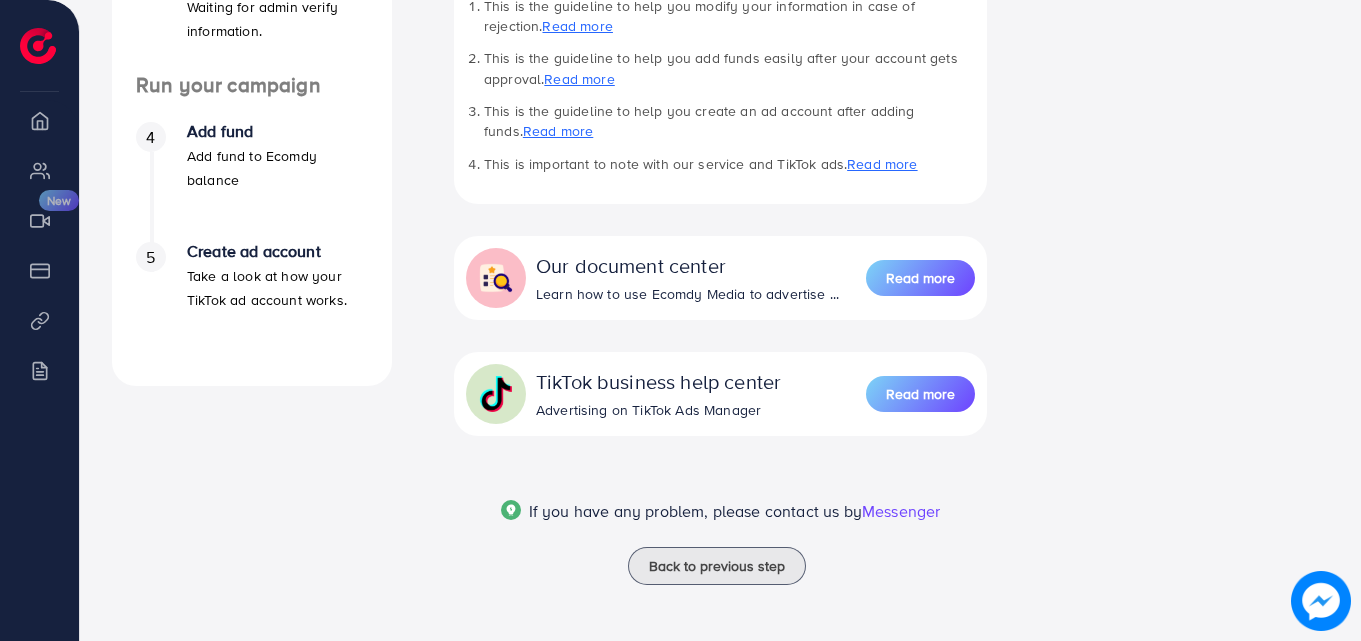 click on "3   Waiting verify information   Waiting for admin verify information." at bounding box center [252, 13] 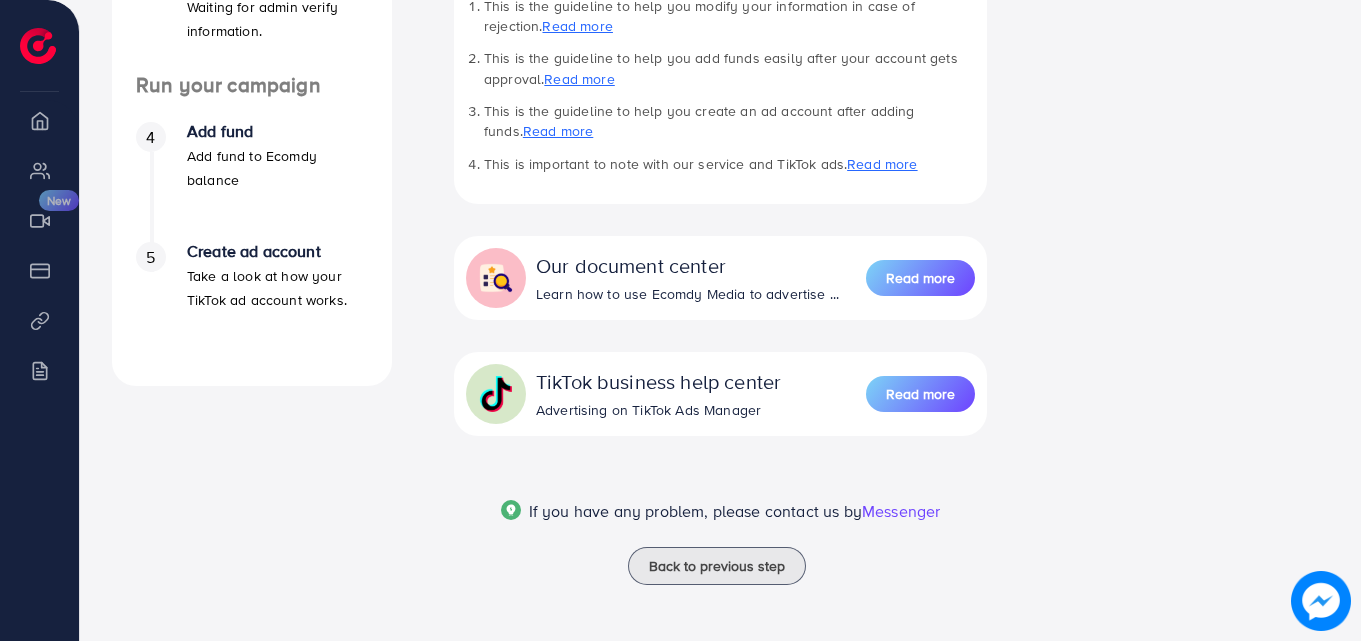 click on "A quick setup guide for your business.   Get started   Active 14 days free trial   FREE 1 ad account in the first 14 days.   Update Information   Information for run campaign.   3   Waiting verify information   Waiting for admin verify information.   Run your campaign   4   Add fund   Add fund to Ecomdy balance   5   Create ad account   Take a look at how your TikTok ad account works." at bounding box center (252, 85) 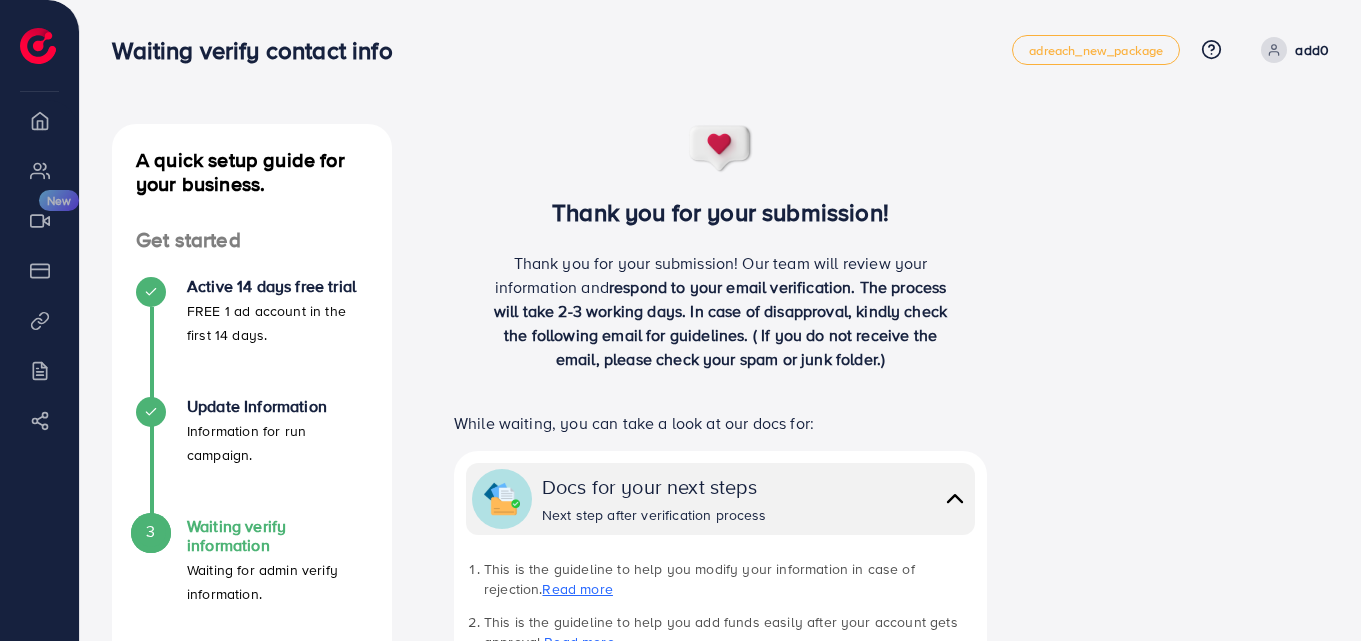 scroll, scrollTop: 0, scrollLeft: 0, axis: both 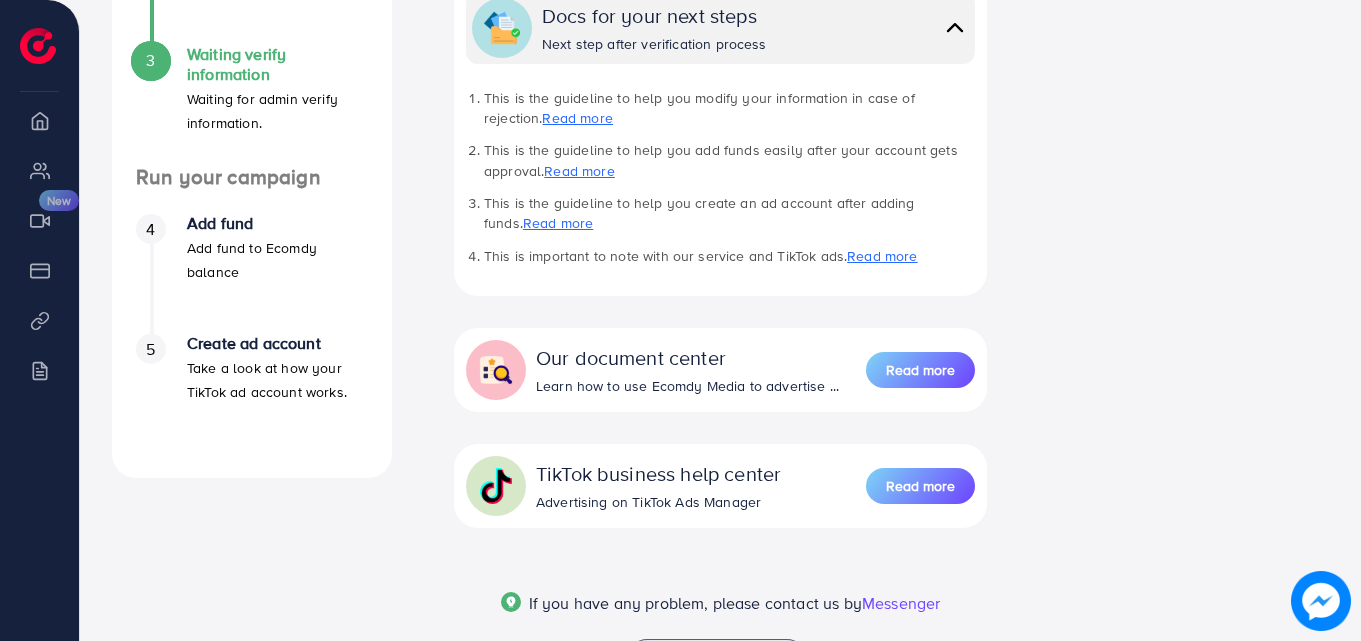 click on "[AdReach] Refund Policy   Please review our refund policy carefully to understand your rights and obligations when requesting a refund.   A quick setup guide for your business.   Get started   Active 14 days free trial   FREE 1 ad account in the first 14 days.   Update Information   Information for run campaign.   3   Waiting verify information   Waiting for admin verify information.   Run your campaign   4   Add fund   Add fund to Ecomdy balance   5   Create ad account   Take a look at how your TikTok ad account works.  A quick setup guide for your business.  Waiting verify information   Waiting for admin verify information.   Thank you for your submission!   Thank you for your submission! Our team will review your information and  respond to your email verification. The process will take 2-3 working days. In case of disapproval, kindly check the following email for guidelines. ( If you do not receive the email, please check your spam or junk folder.)   While waiting, you can take a look at our docs for:" at bounding box center [720, 73] 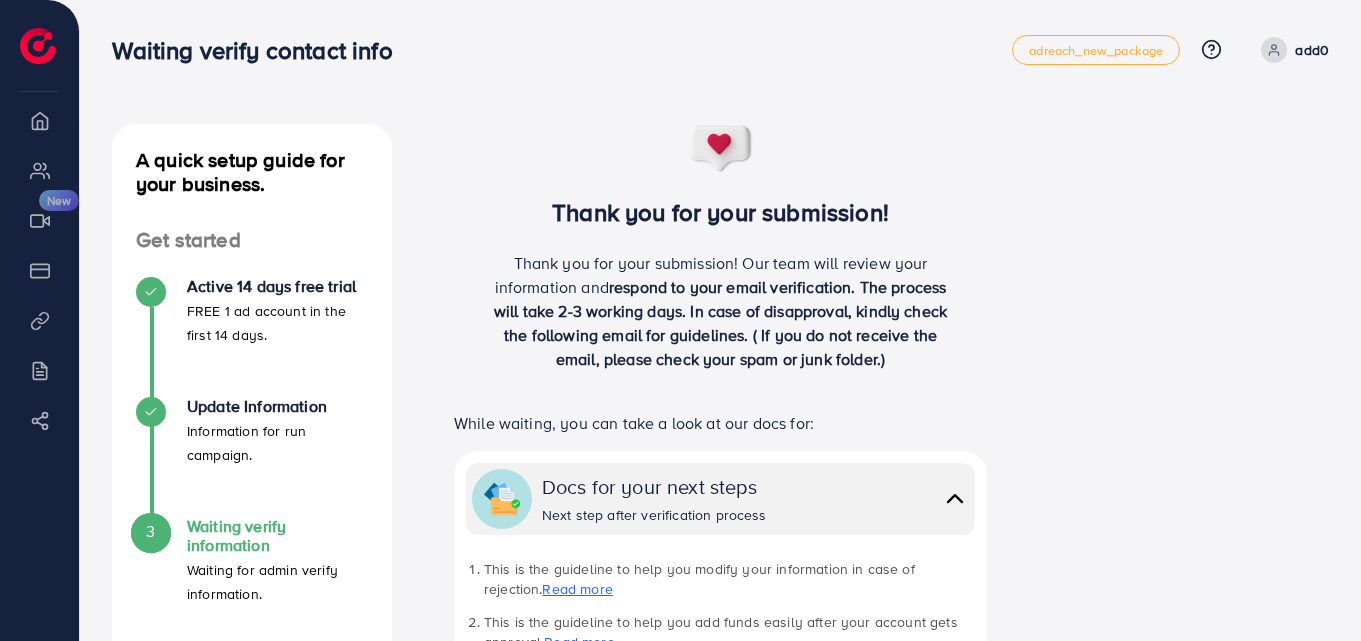 scroll, scrollTop: 0, scrollLeft: 0, axis: both 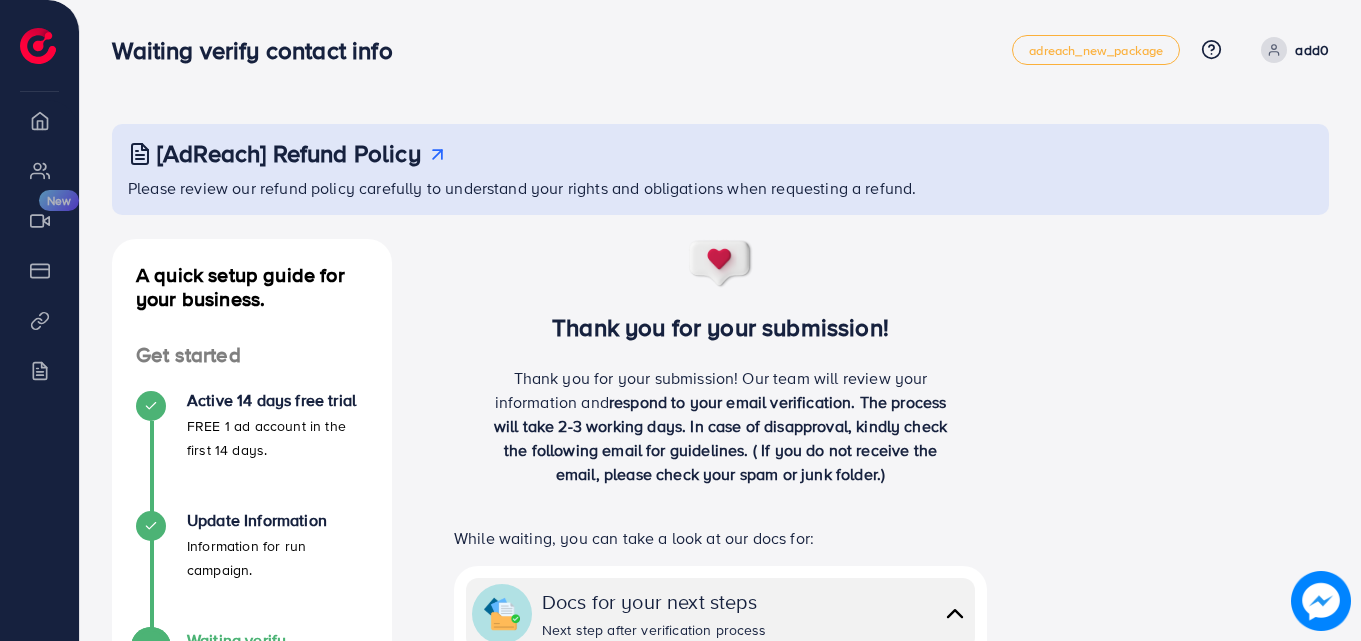 drag, startPoint x: 1358, startPoint y: 187, endPoint x: 1365, endPoint y: 263, distance: 76.321686 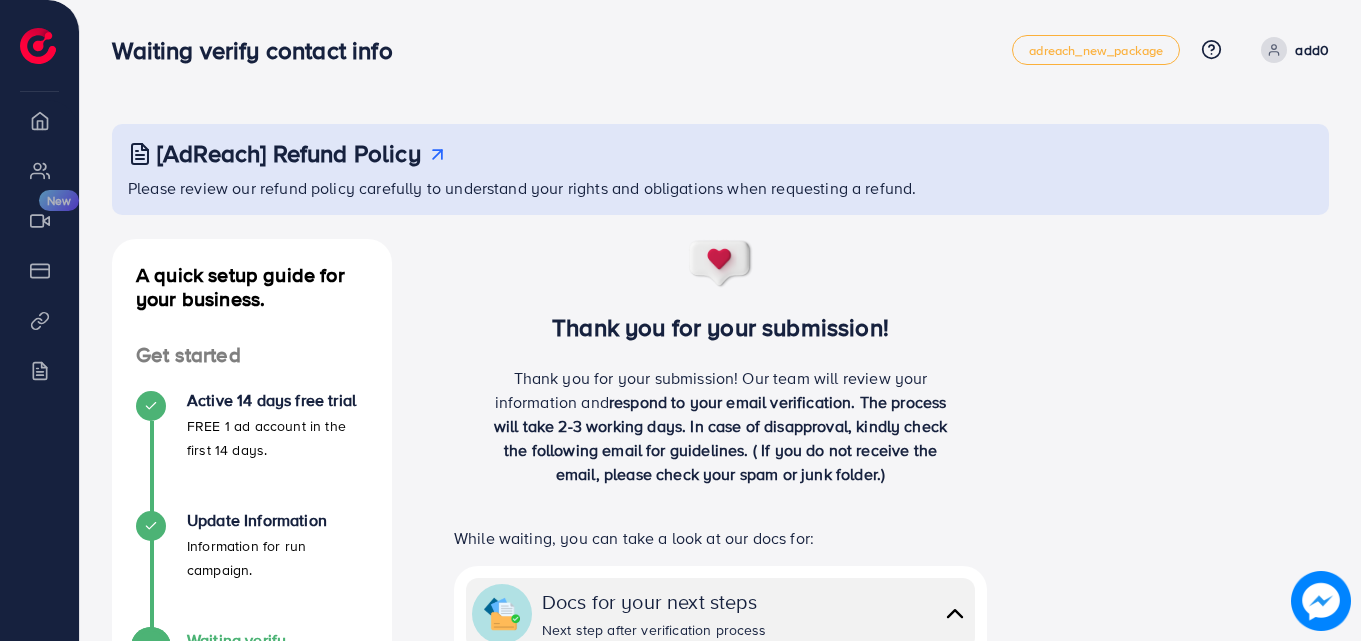 click on "Waiting verify contact info   adreach_new_package  Help Center Contact Support Plans and Pricing Term and policy About Us  add0  Log out Ecomdy Balance  $0  Overview My ad accounts Creative center  New  Payment Product Links Billing  [AdReach] Refund Policy   Please review our refund policy carefully to understand your rights and obligations when requesting a refund.   A quick setup guide for your business.   Get started   Active 14 days free trial   FREE 1 ad account in the first 14 days.   Update Information   Information for run campaign.   3   Waiting verify information   Waiting for admin verify information.   Run your campaign   4   Add fund   Add fund to Ecomdy balance   5   Create ad account   Take a look at how your TikTok ad account works.  A quick setup guide for your business.  Waiting verify information   Waiting for admin verify information.   Thank you for your submission!   Thank you for your submission! Our team will review your information and   Docs for your next steps   Read more" at bounding box center (680, 320) 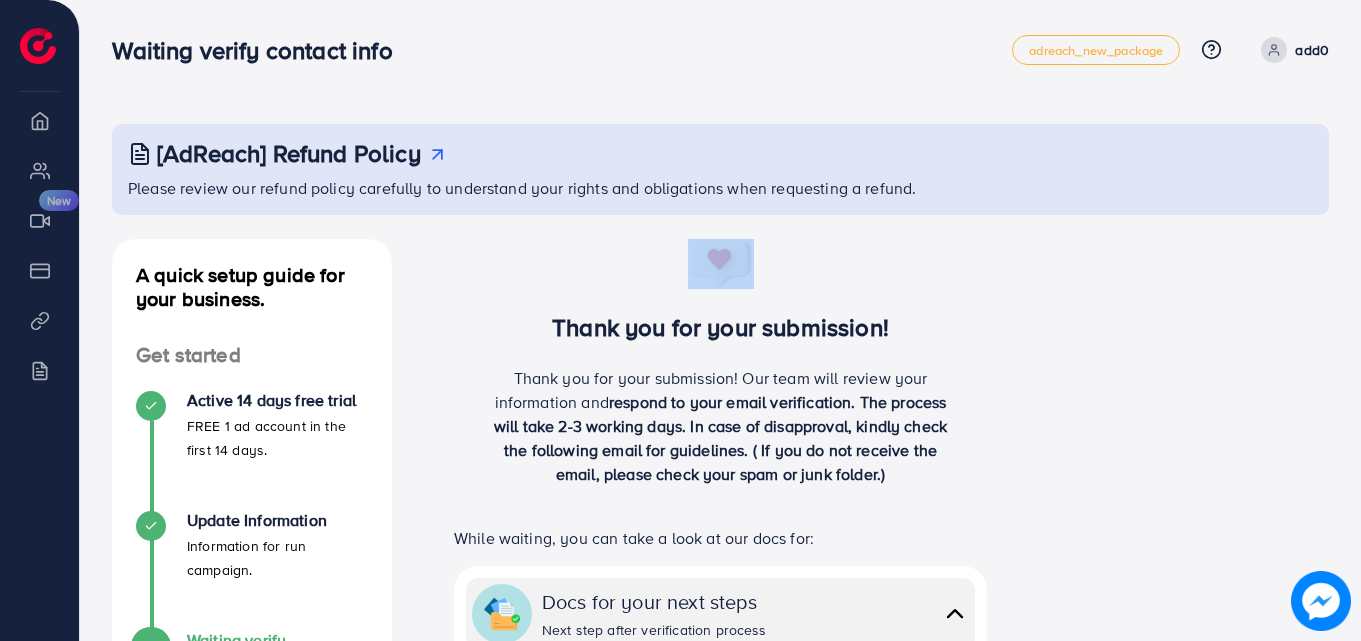 click on "A quick setup guide for your business.   Get started   Active 14 days free trial   FREE 1 ad account in the first 14 days.   Update Information   Information for run campaign.   3   Waiting verify information   Waiting for admin verify information.   Run your campaign   4   Add fund   Add fund to Ecomdy balance   5   Create ad account   Take a look at how your TikTok ad account works.  A quick setup guide for your business.  Waiting verify information   Waiting for admin verify information.   Thank you for your submission!   Thank you for your submission! Our team will review your information and  respond to your email verification. The process will take 2-3 working days. In case of disapproval, kindly check the following email for guidelines. ( If you do not receive the email, please check your spam or junk folder.)   While waiting, you can take a look at our docs for:   Docs for your next steps   Next step after verification process   Read more   Read more   Read more   Read more   Our document center" at bounding box center [720, 763] 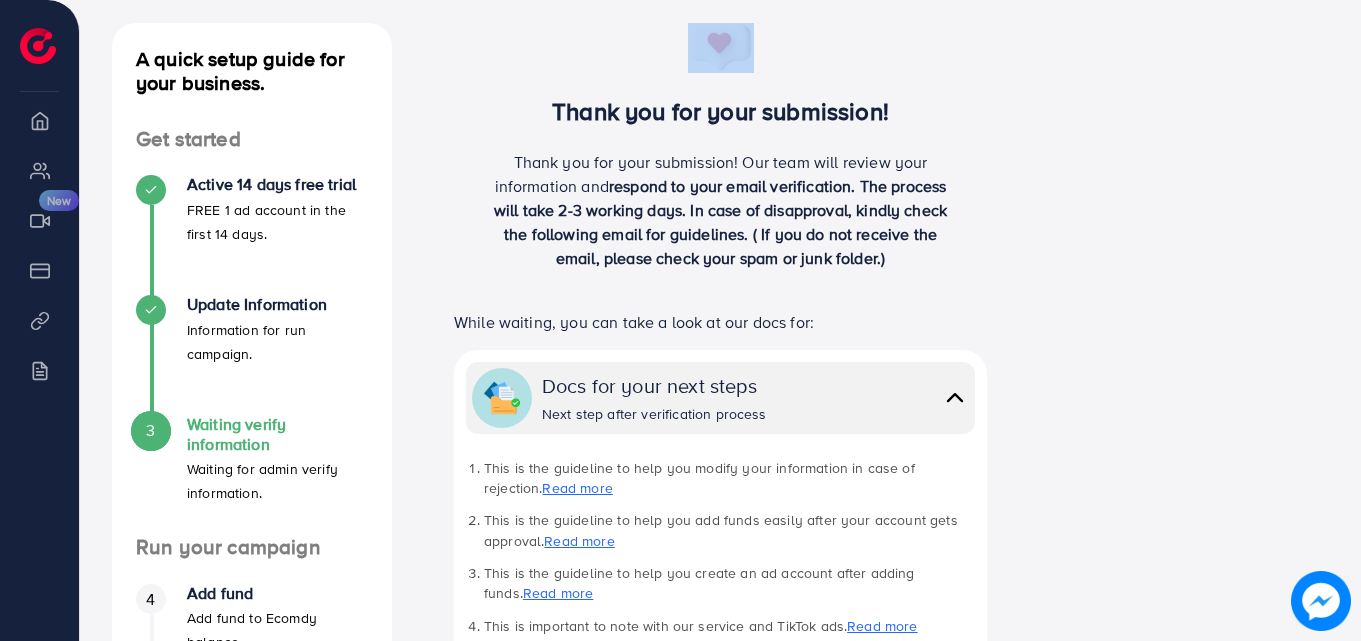 scroll, scrollTop: 340, scrollLeft: 0, axis: vertical 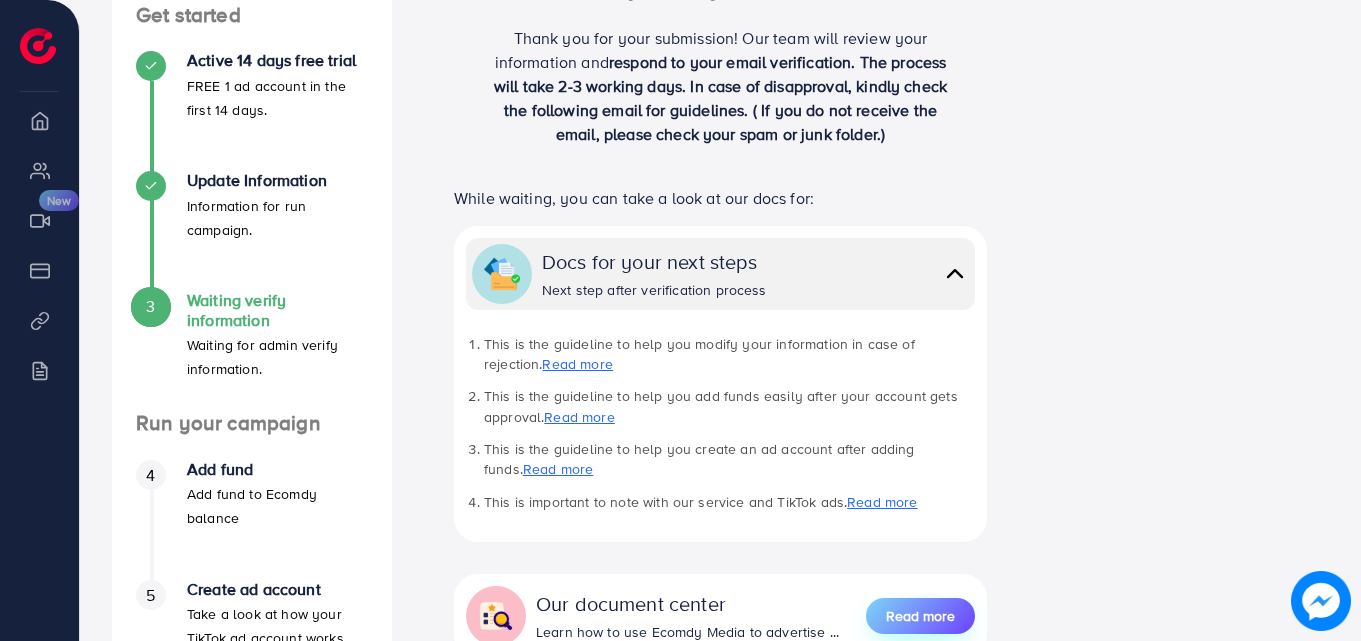 click on "Read more" at bounding box center [920, 616] 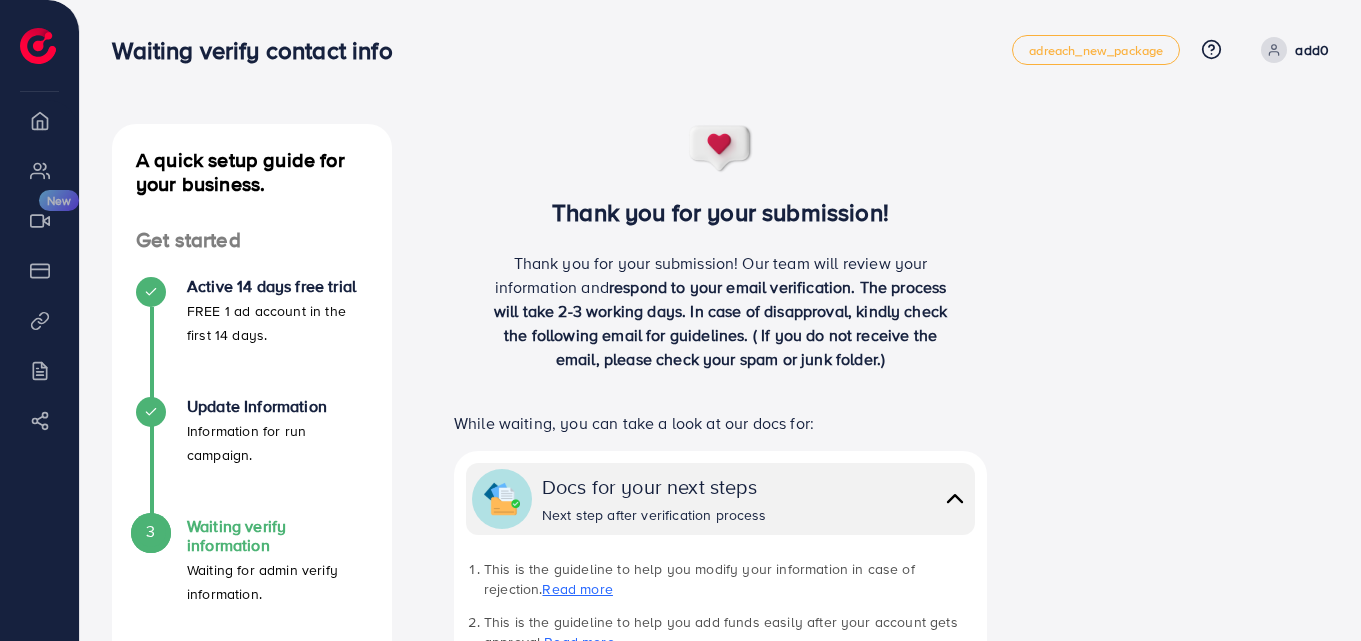scroll, scrollTop: 0, scrollLeft: 0, axis: both 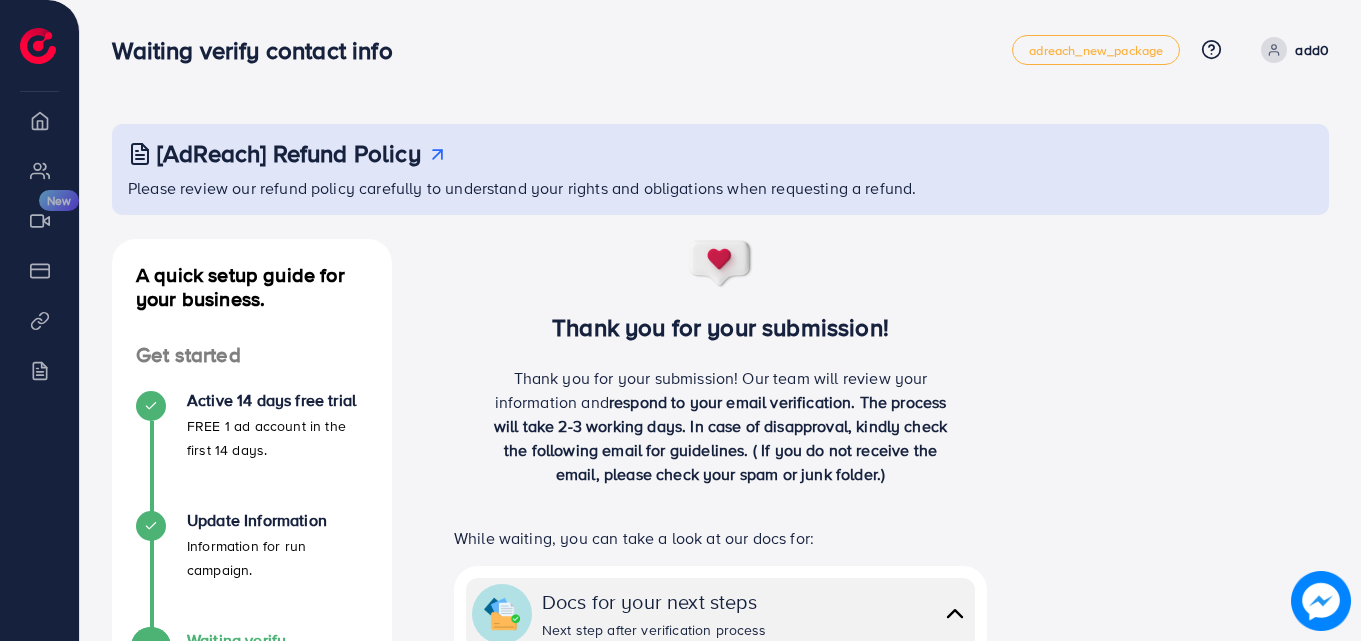 drag, startPoint x: 1362, startPoint y: 238, endPoint x: 1336, endPoint y: 144, distance: 97.52948 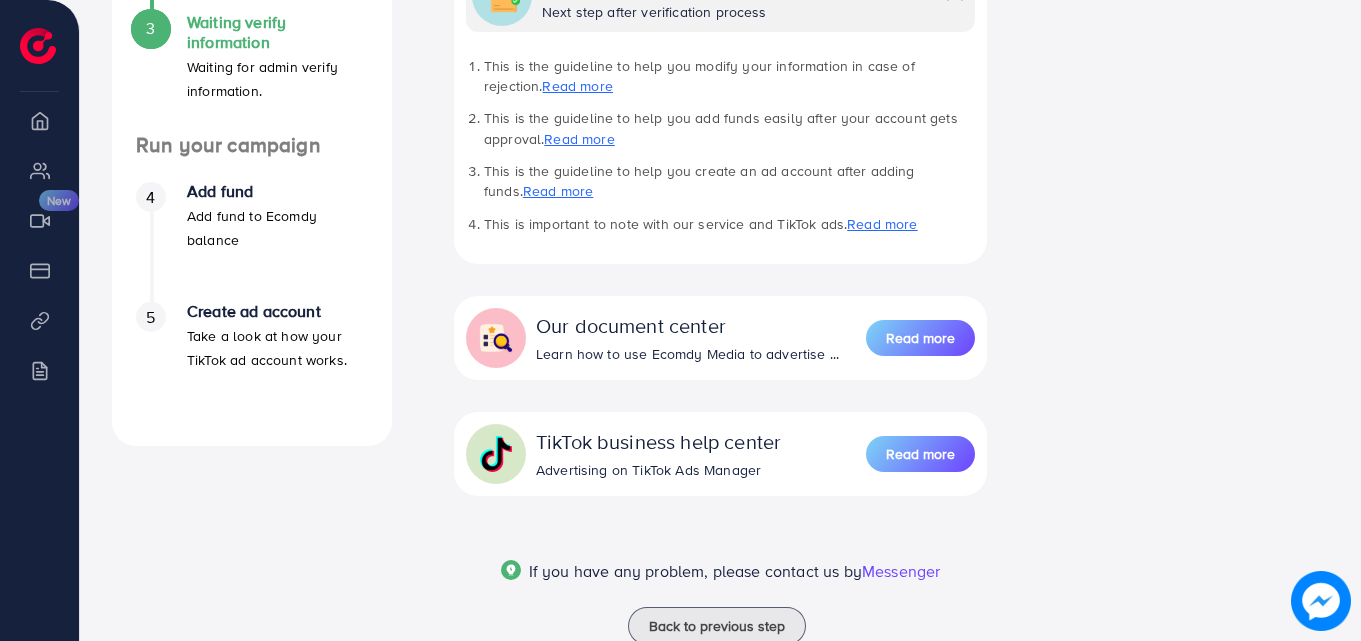 scroll, scrollTop: 621, scrollLeft: 0, axis: vertical 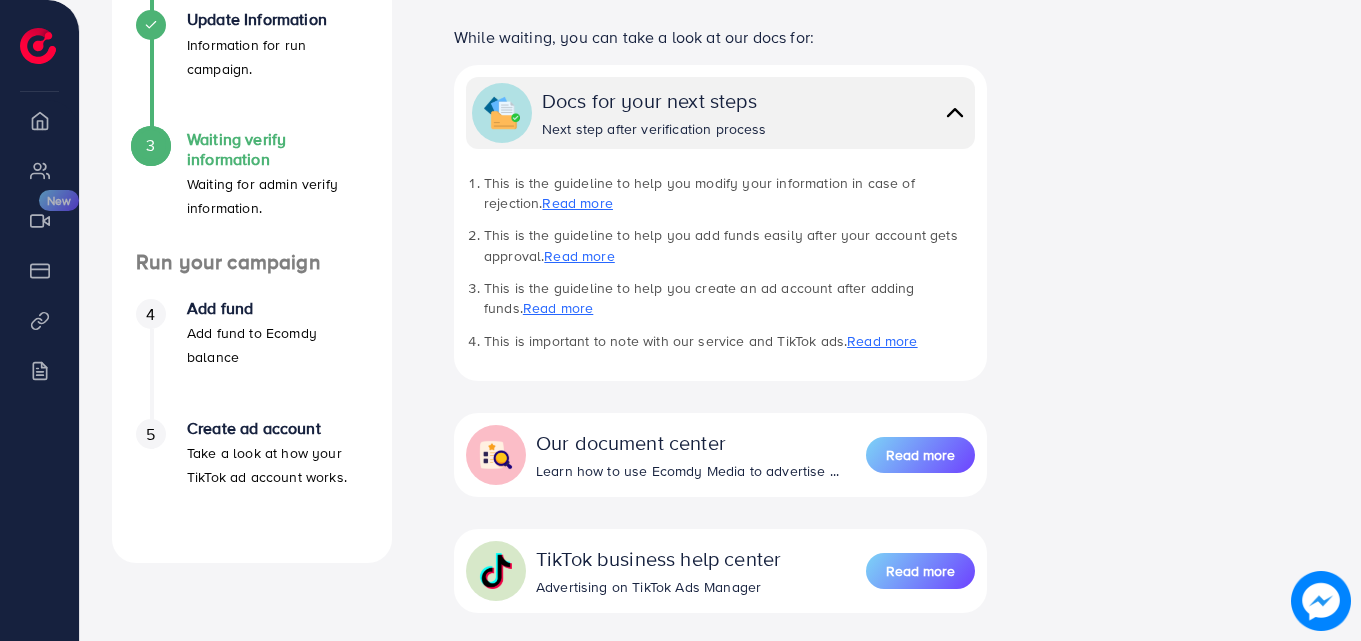 click on "A quick setup guide for your business.   Get started   Active 14 days free trial   FREE 1 ad account in the first 14 days.   Update Information   Information for run campaign.   3   Waiting verify information   Waiting for admin verify information.   Run your campaign   4   Add fund   Add fund to Ecomdy balance   5   Create ad account   Take a look at how your TikTok ad account works.  A quick setup guide for your business.  Waiting verify information   Waiting for admin verify information.   Thank you for your submission!   Thank you for your submission! Our team will review your information and  respond to your email verification. The process will take 2-3 working days. In case of disapproval, kindly check the following email for guidelines. ( If you do not receive the email, please check your spam or junk folder.)   While waiting, you can take a look at our docs for:   Docs for your next steps   Next step after verification process   Read more   Read more   Read more   Read more   Our document center" at bounding box center [720, 262] 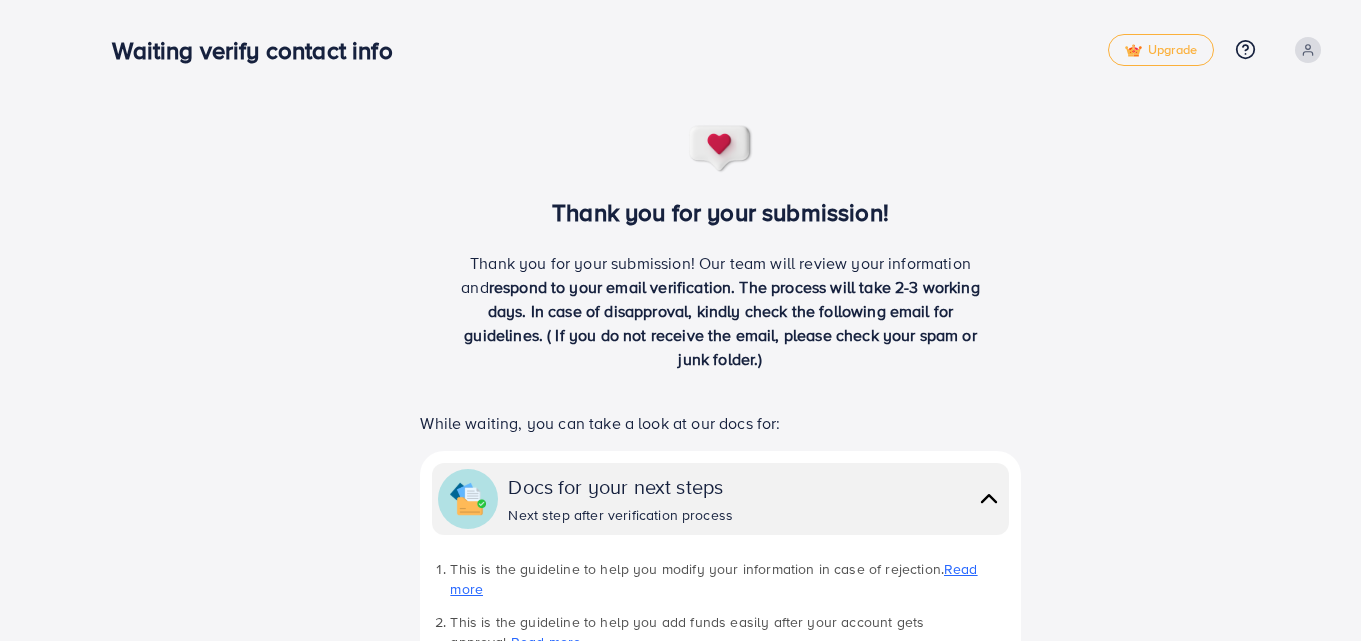 scroll, scrollTop: 0, scrollLeft: 0, axis: both 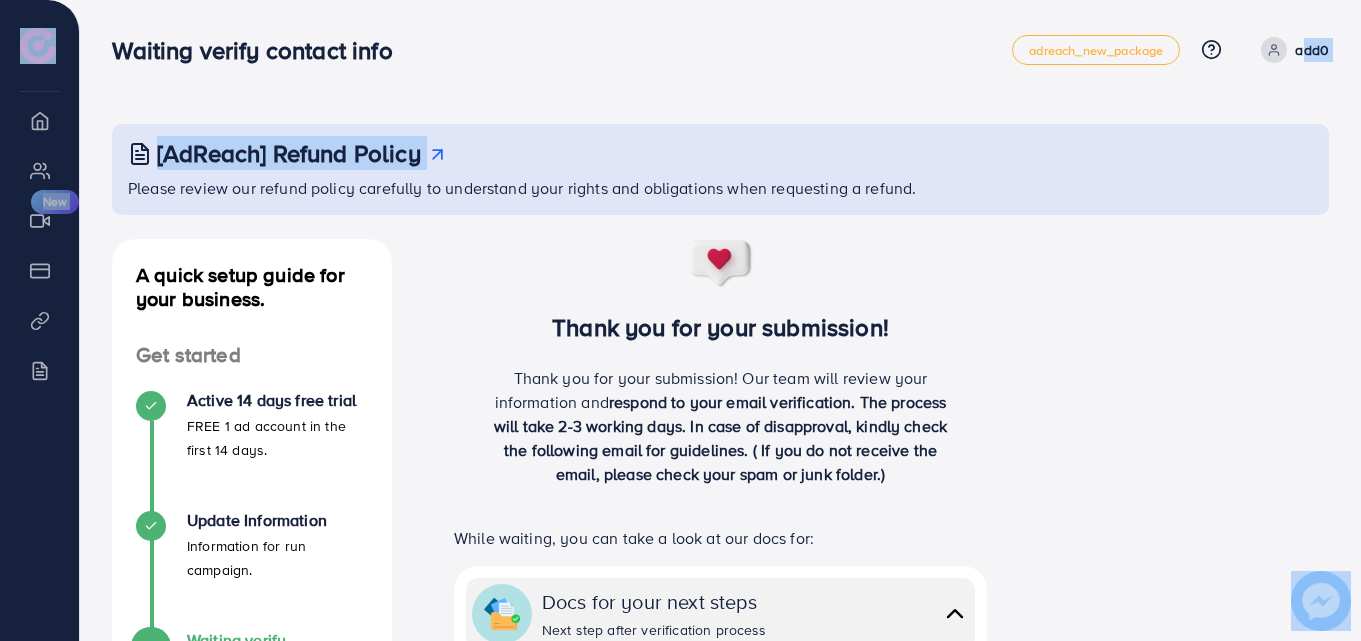 drag, startPoint x: 1334, startPoint y: 50, endPoint x: 1295, endPoint y: 53, distance: 39.115215 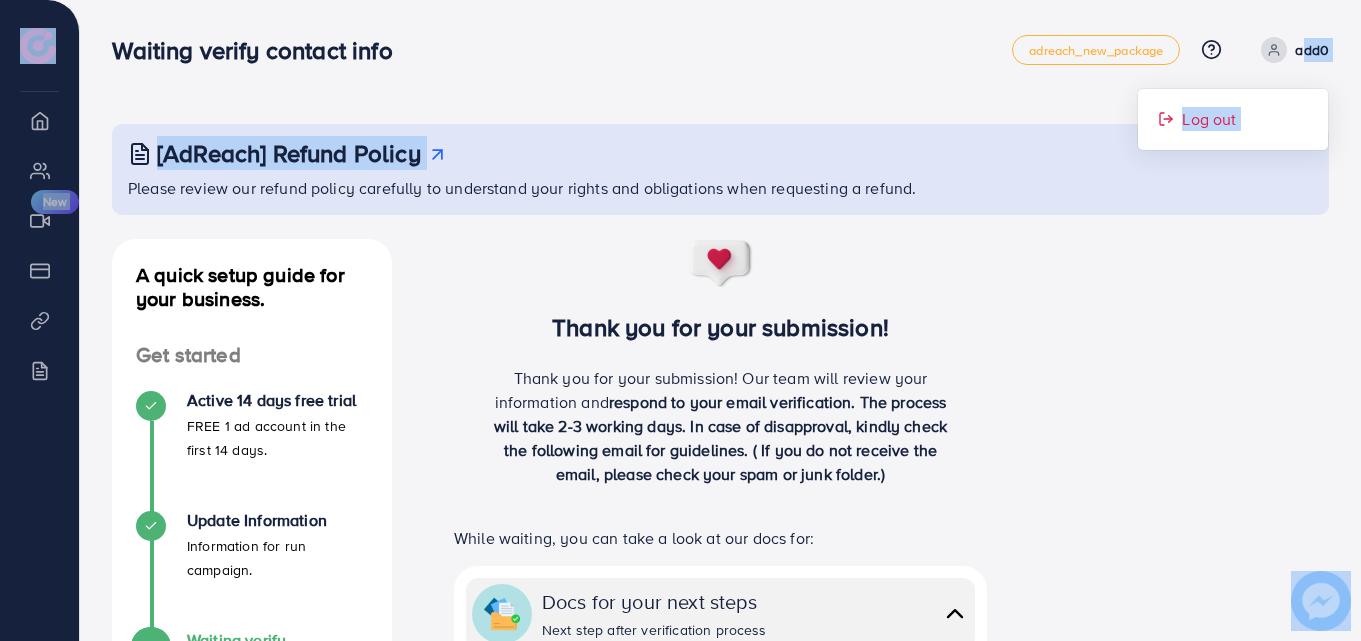click on "Log out" at bounding box center [1209, 119] 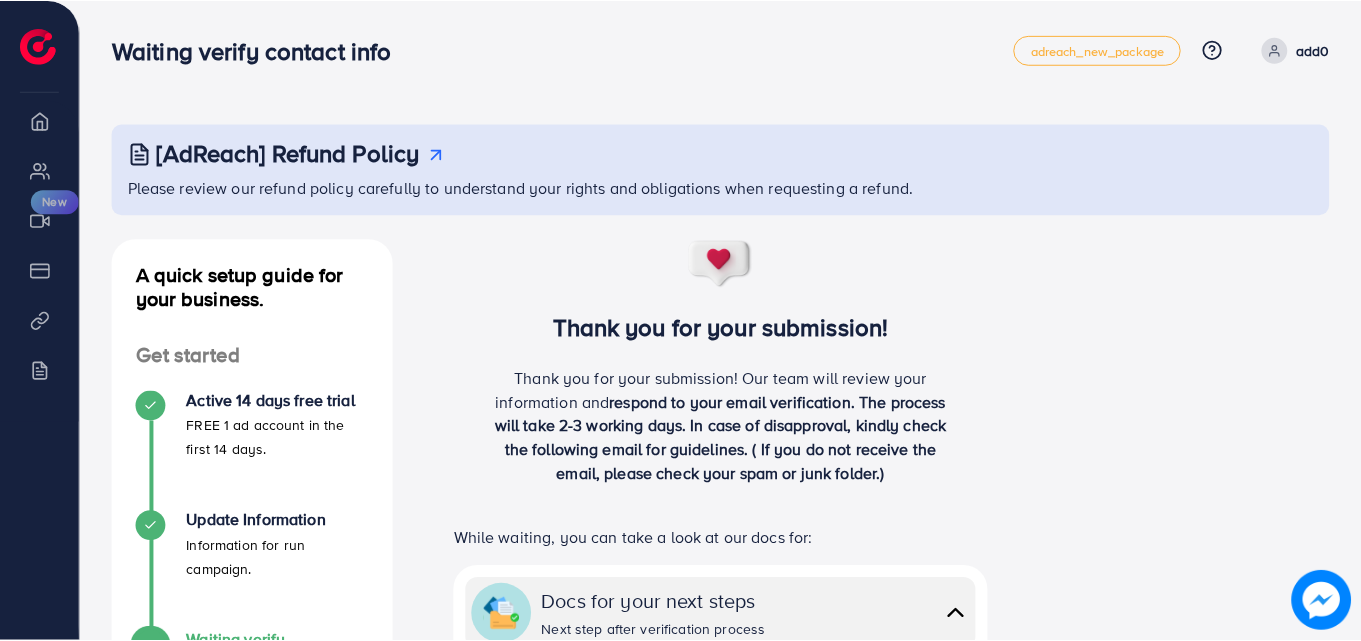 scroll, scrollTop: 0, scrollLeft: 0, axis: both 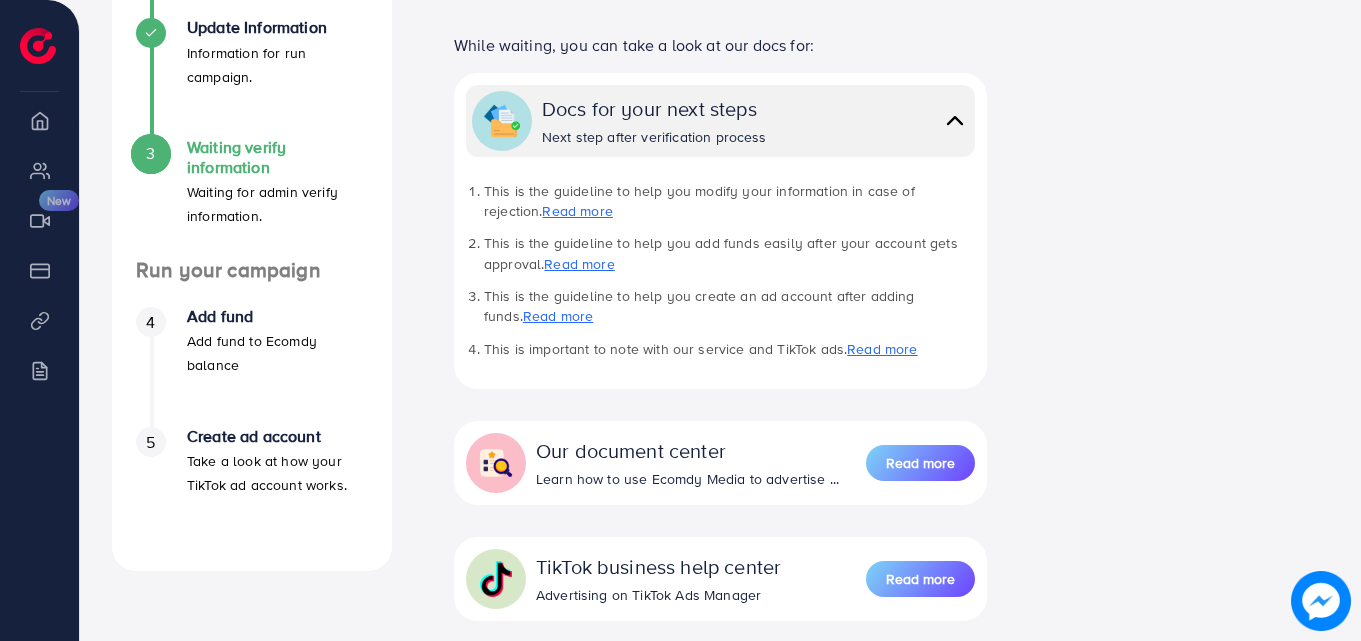 click on "Waiting verify information" at bounding box center [277, 157] 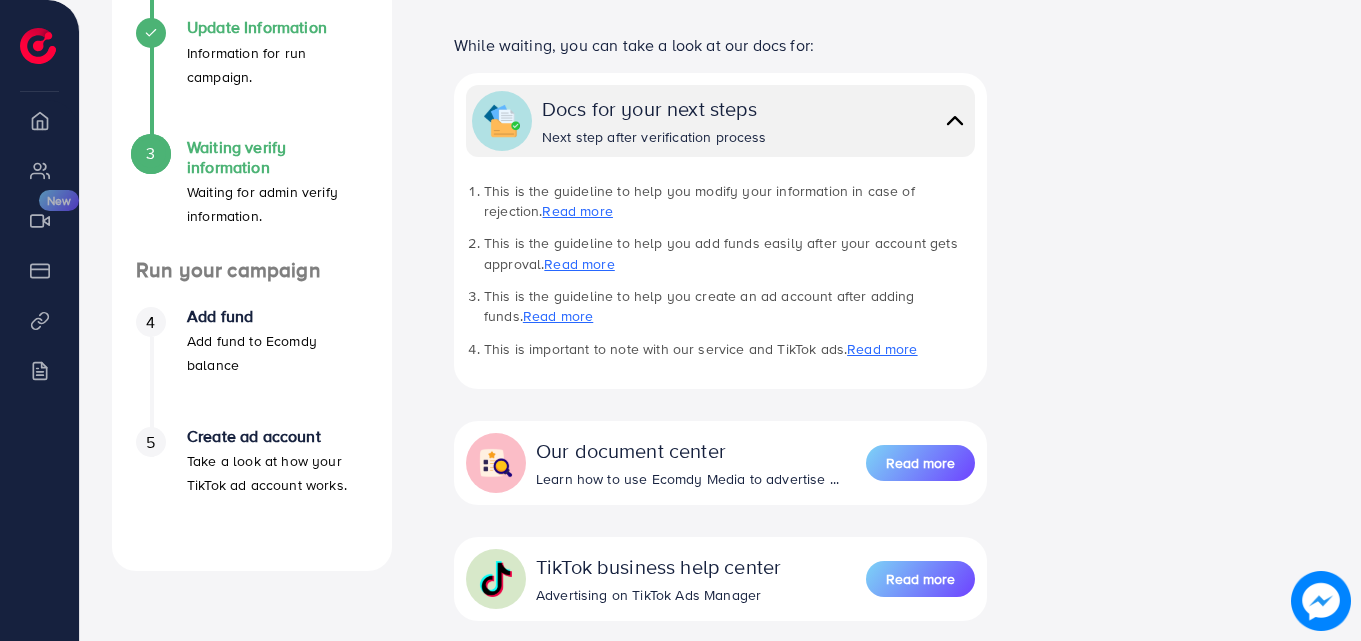 click on "Update Information" at bounding box center (277, 27) 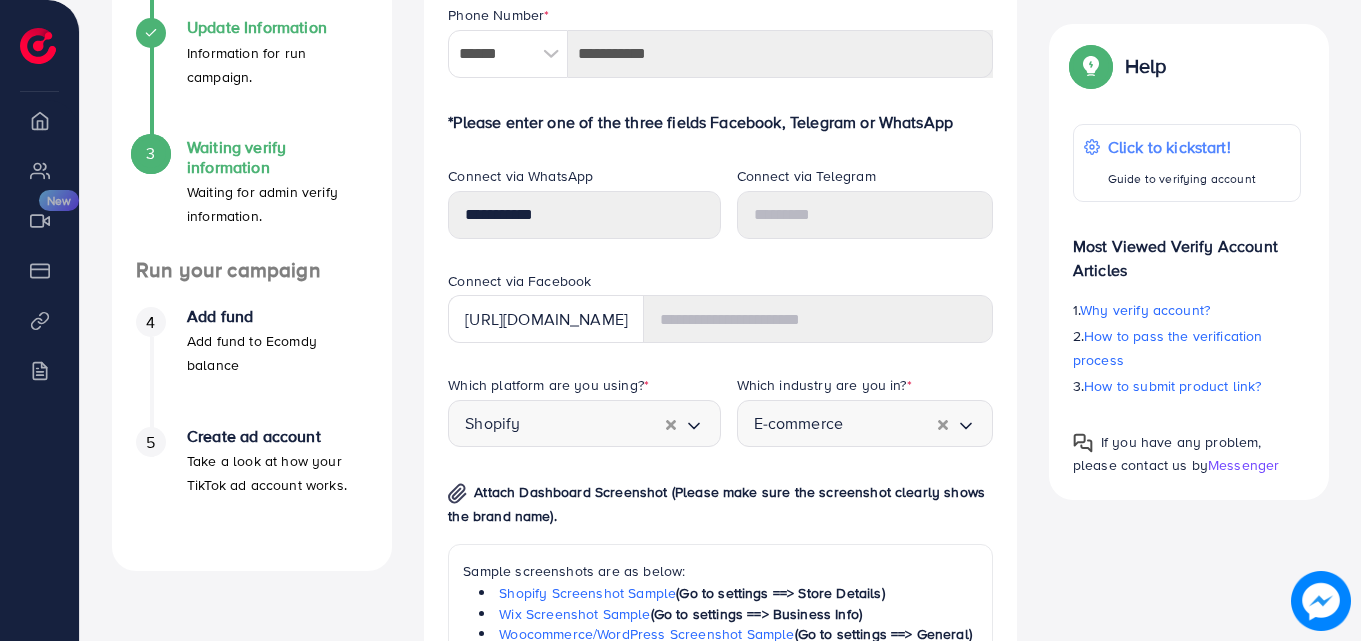 scroll, scrollTop: 0, scrollLeft: 0, axis: both 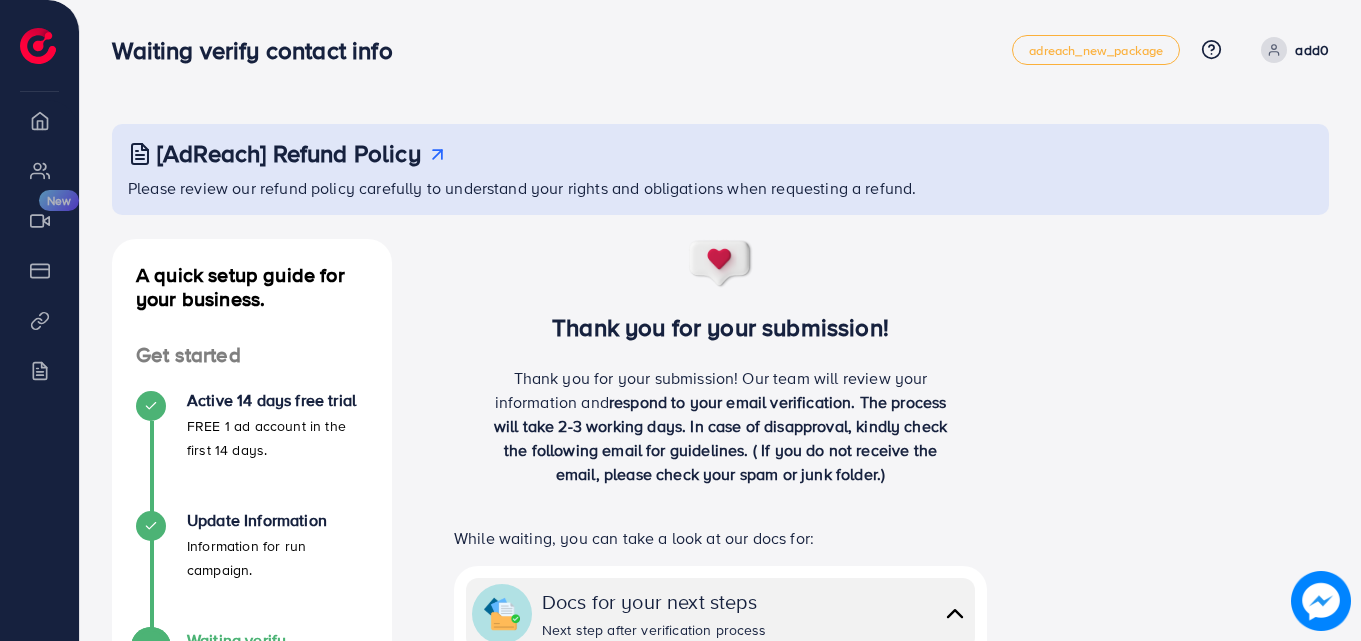 click on "add0" at bounding box center [1312, 50] 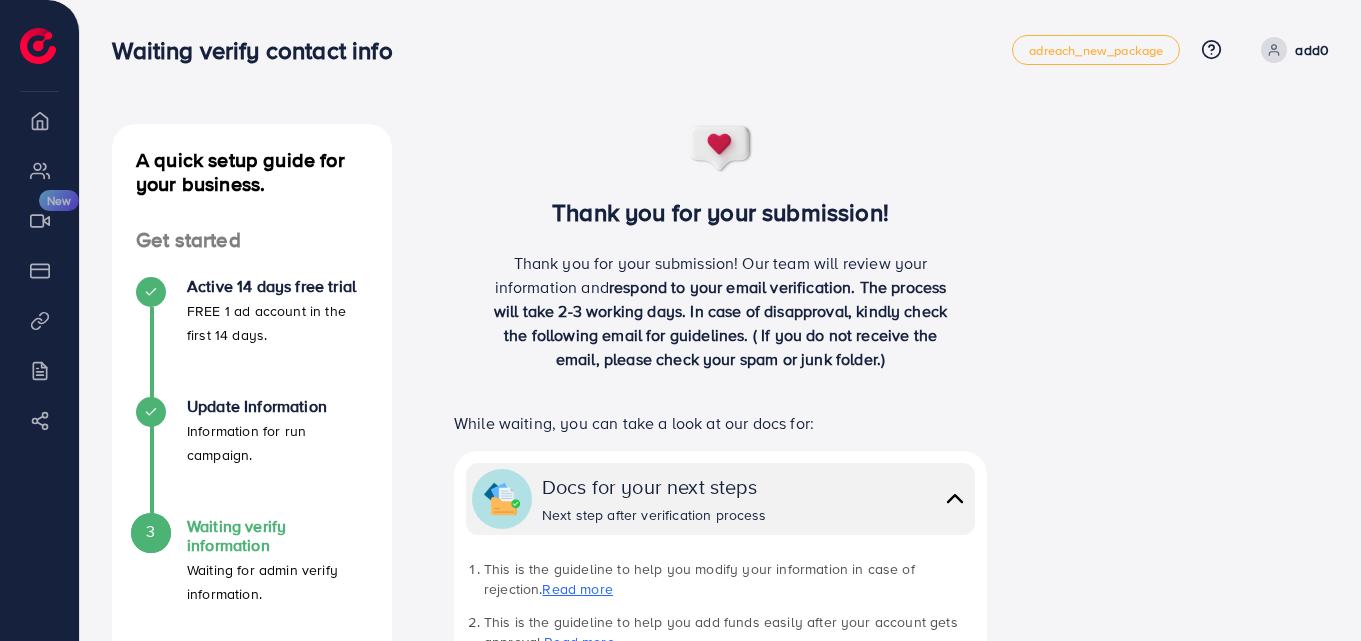scroll, scrollTop: 0, scrollLeft: 0, axis: both 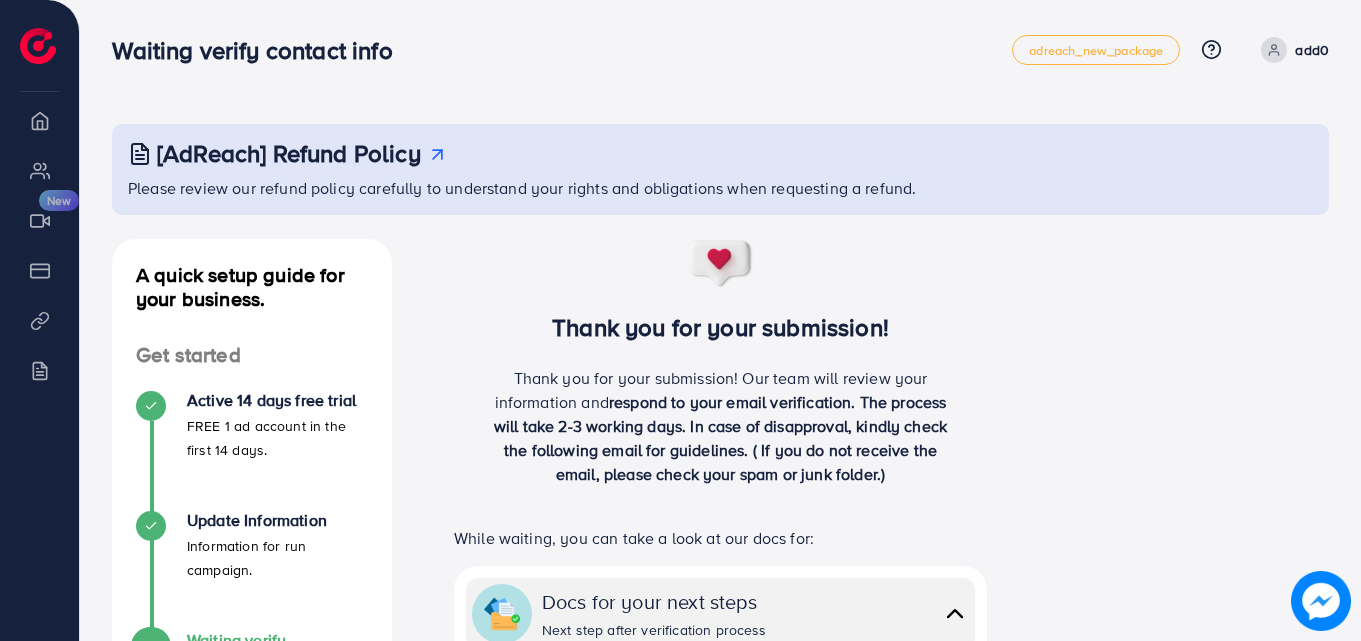 click on "add0" at bounding box center (1291, 50) 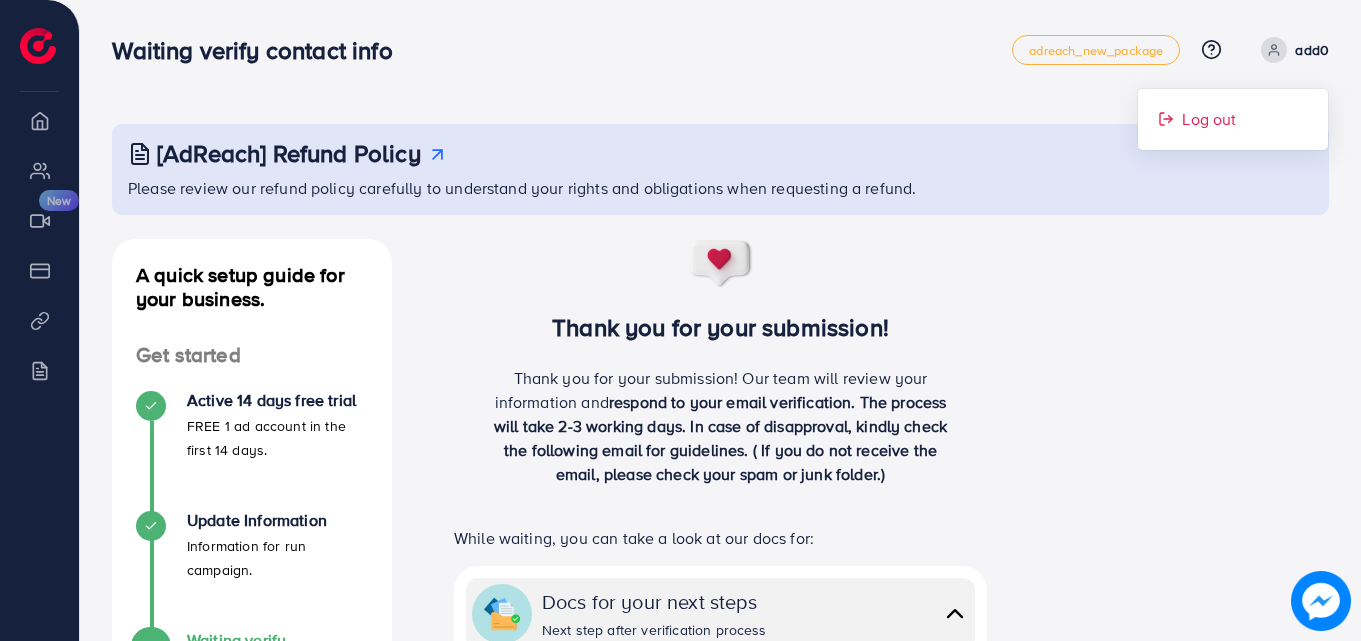 click on "Log out" at bounding box center [1209, 119] 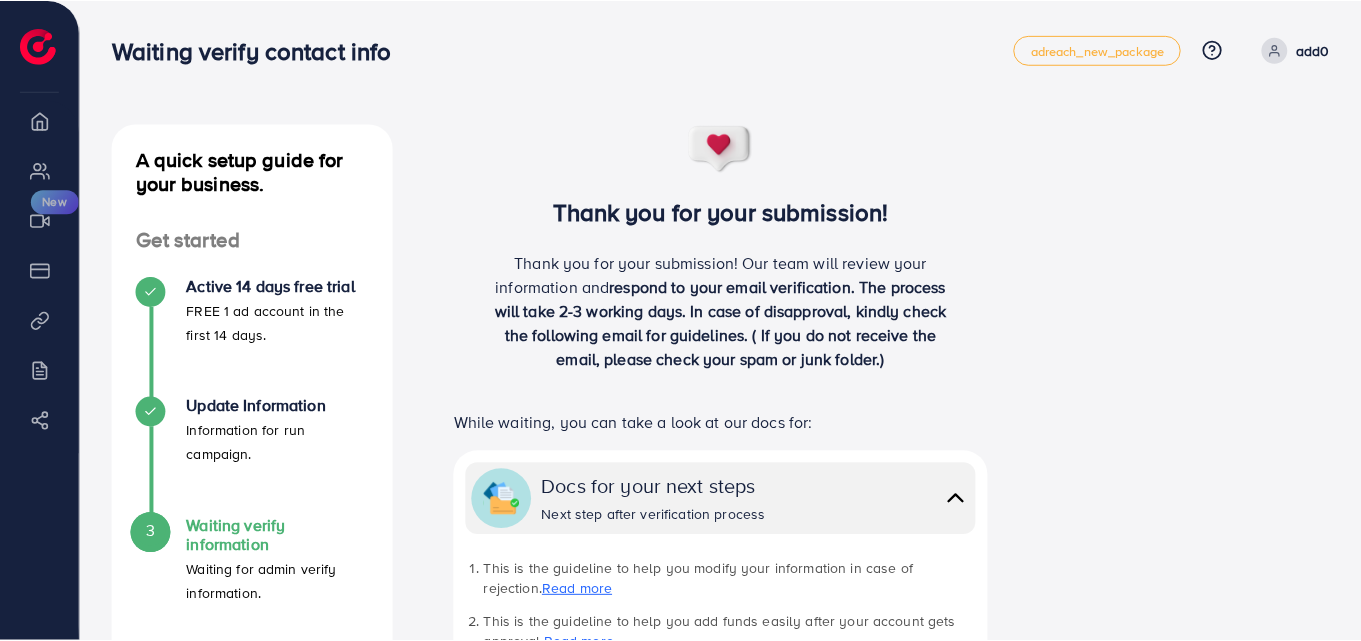 scroll, scrollTop: 0, scrollLeft: 0, axis: both 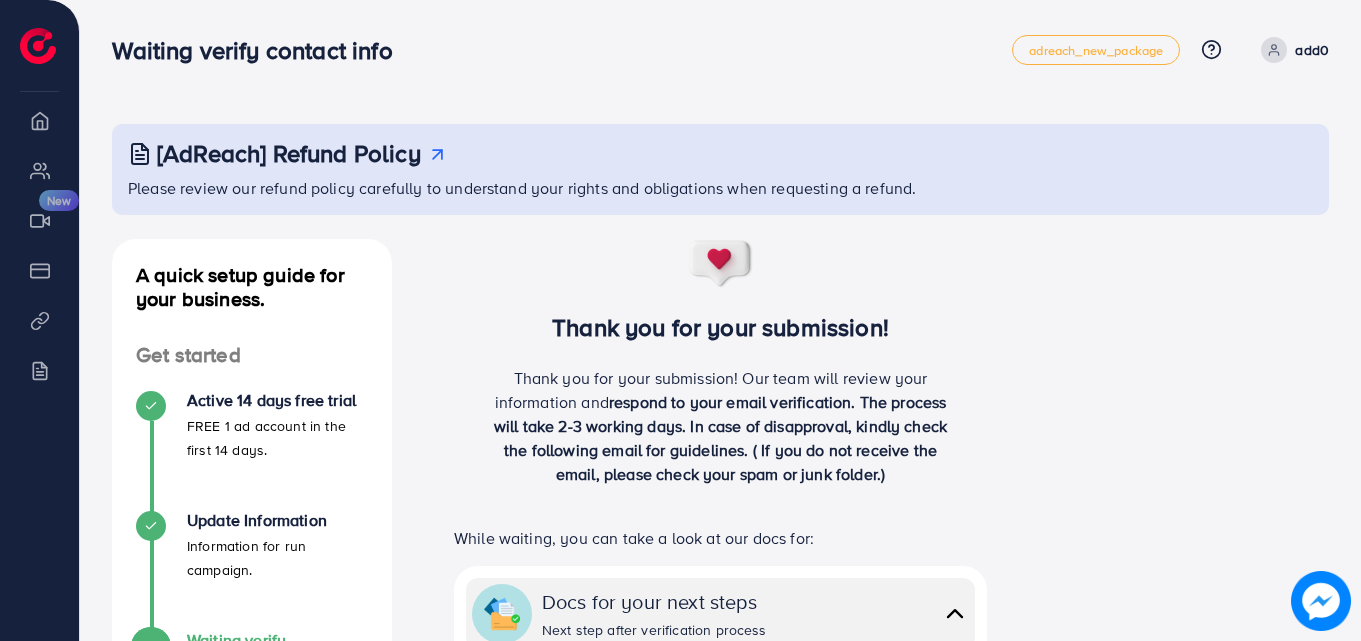 drag, startPoint x: 171, startPoint y: 218, endPoint x: 108, endPoint y: 43, distance: 185.99463 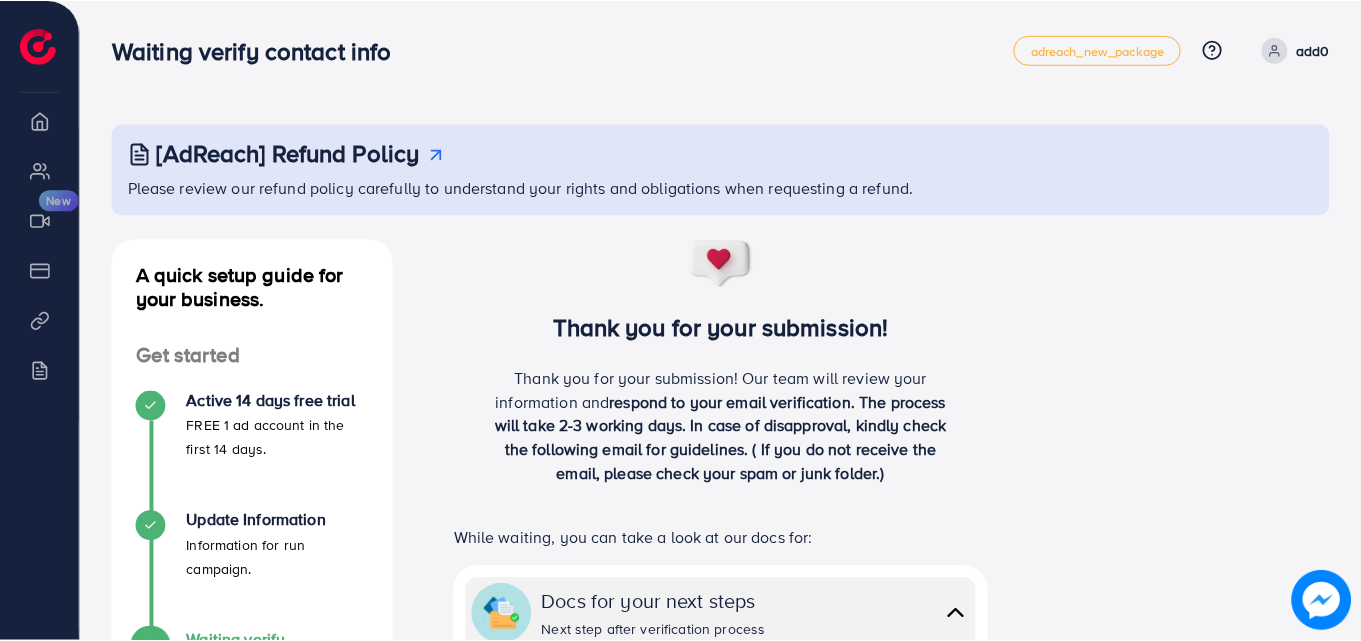 scroll, scrollTop: 0, scrollLeft: 0, axis: both 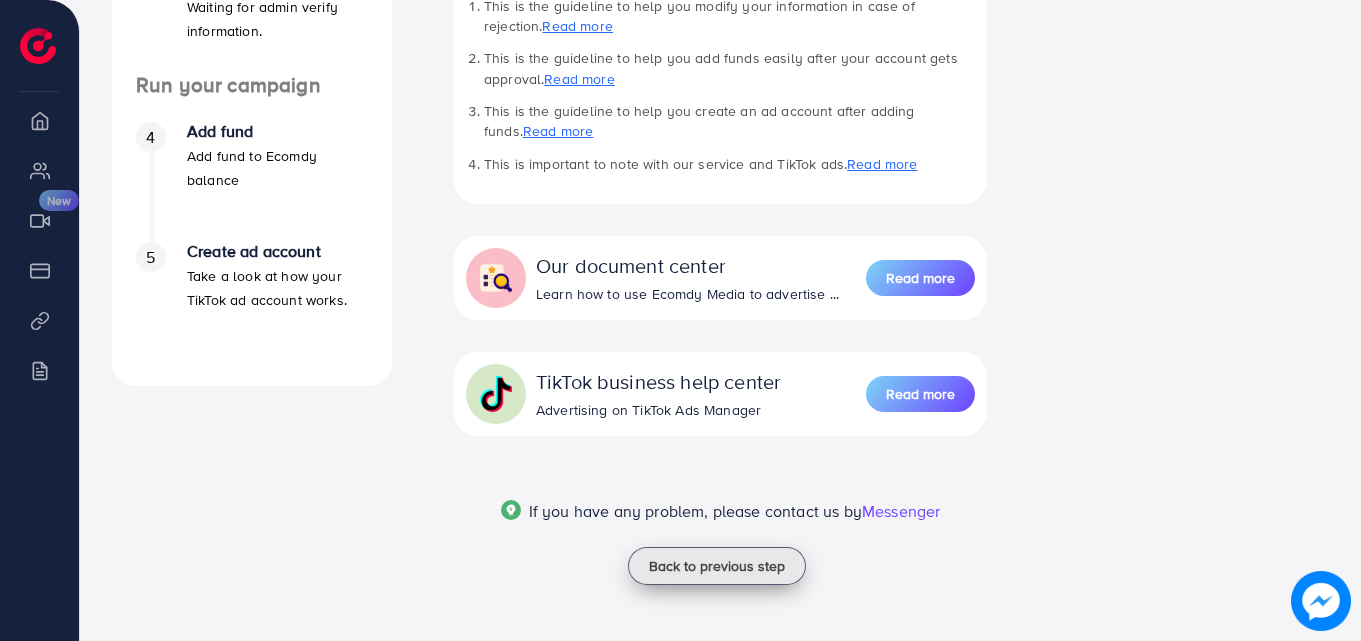 click on "Back to previous step" at bounding box center [717, 566] 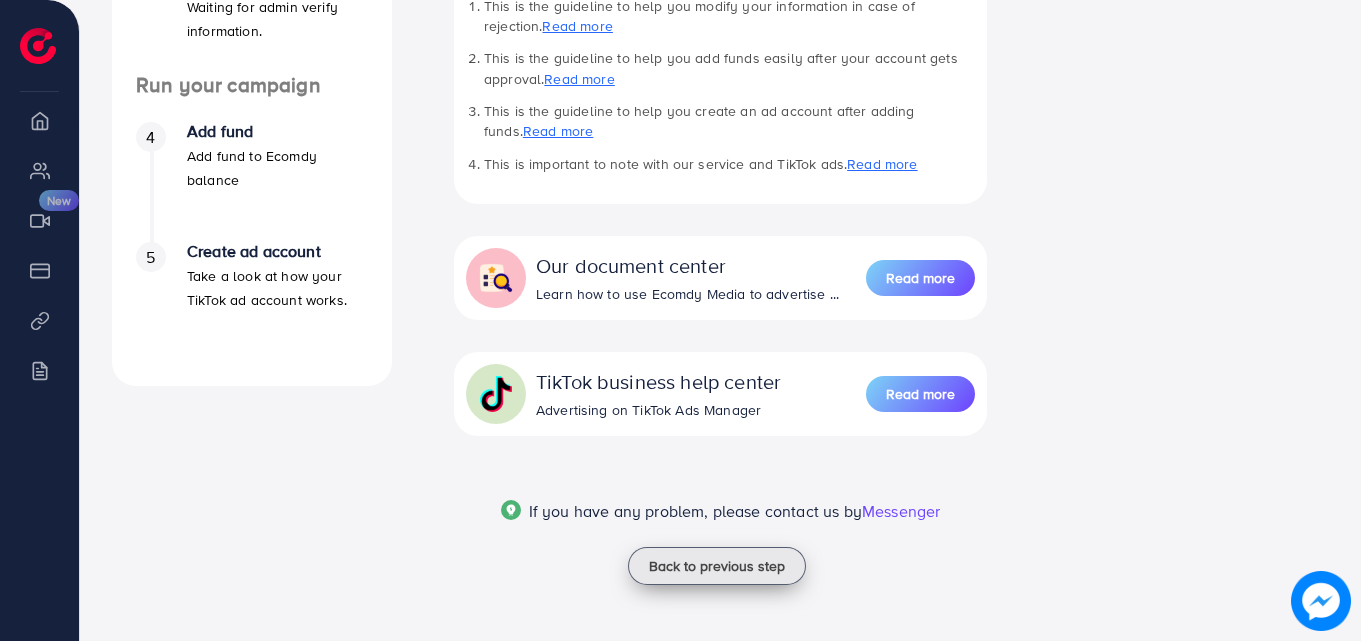 scroll, scrollTop: 0, scrollLeft: 0, axis: both 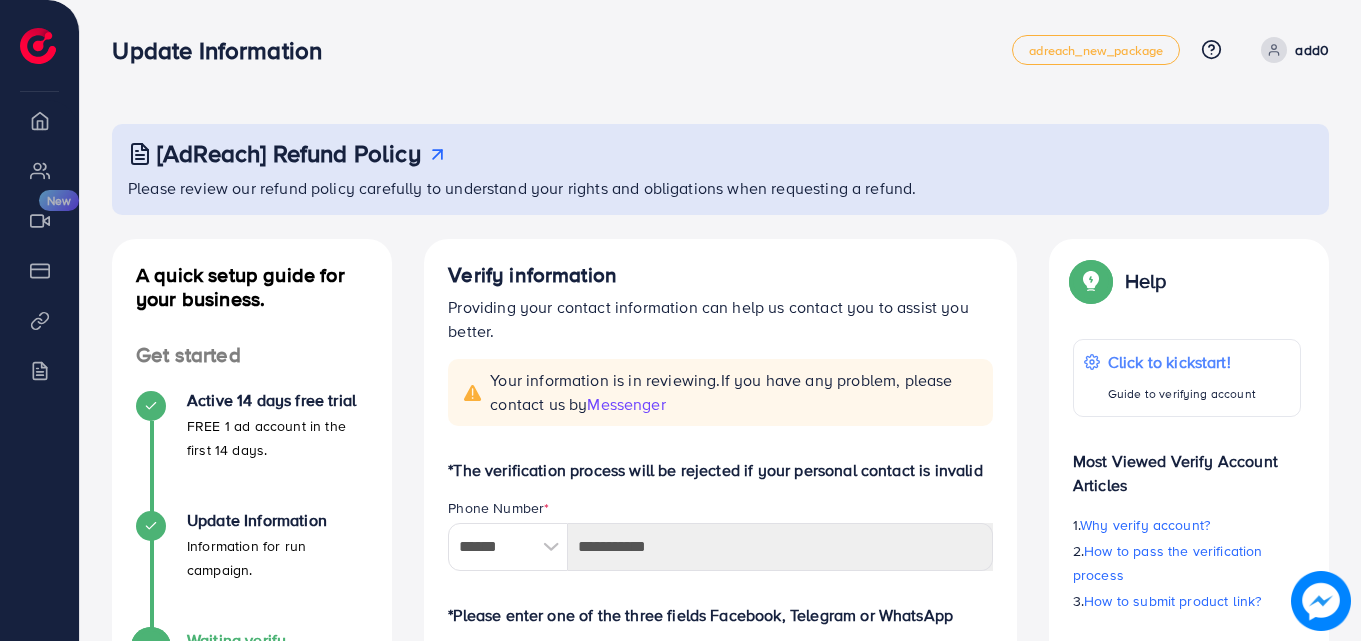 click on "Your information is in reviewing.   If you have any problem, please contact us by   Messenger" at bounding box center [720, 392] 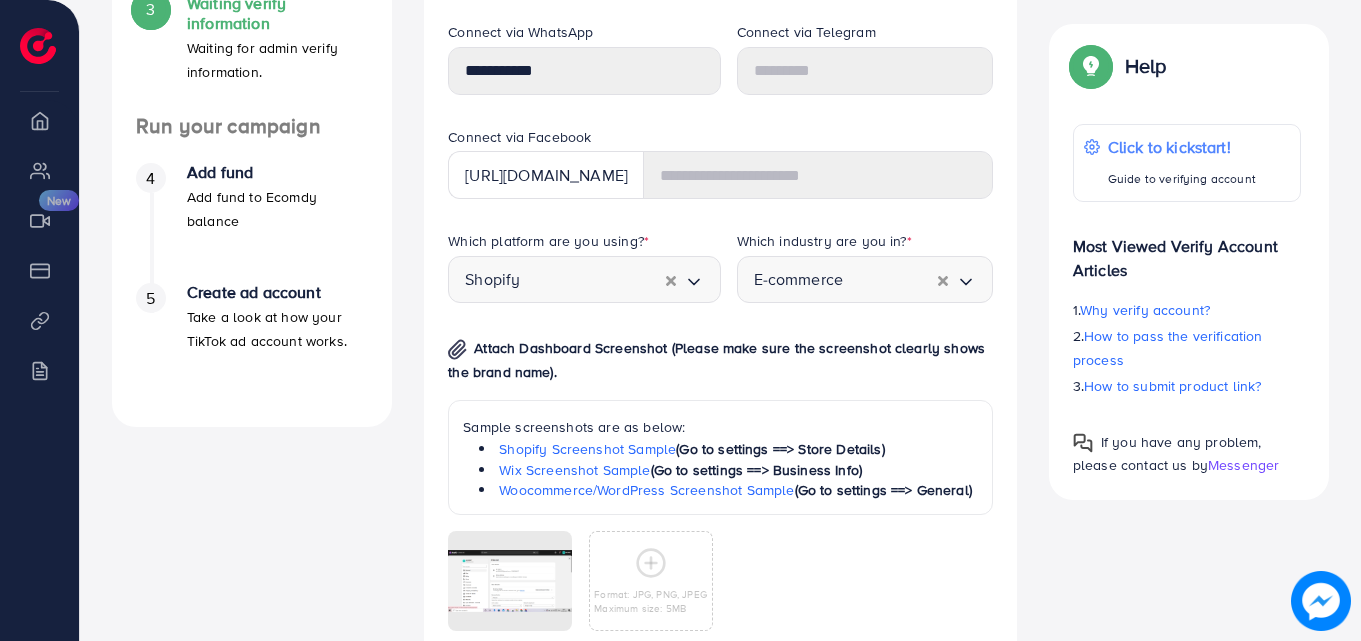 scroll, scrollTop: 746, scrollLeft: 0, axis: vertical 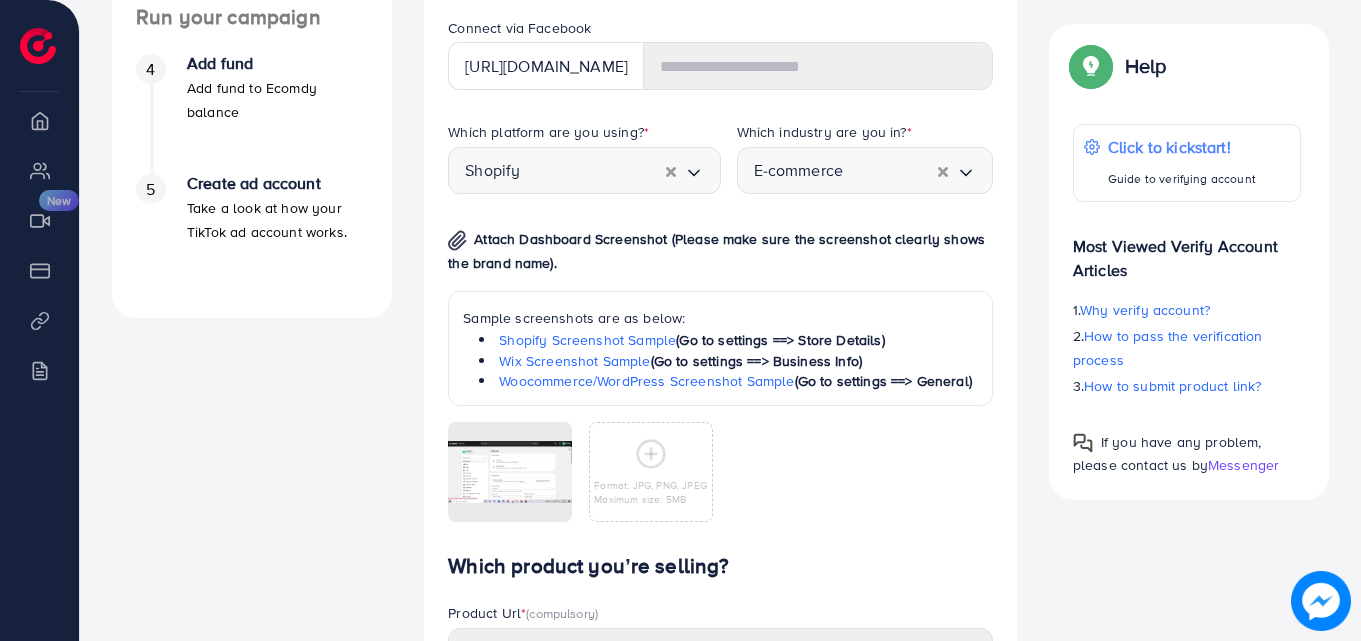 drag, startPoint x: 1350, startPoint y: 396, endPoint x: 1352, endPoint y: 462, distance: 66.0303 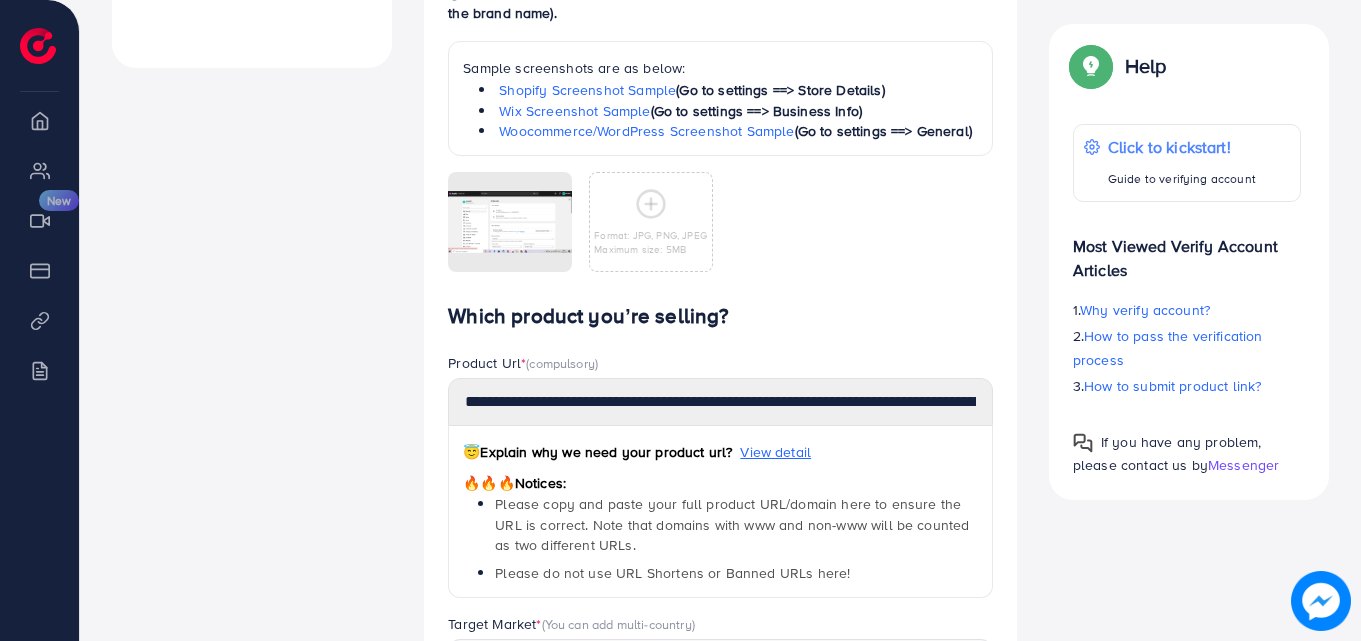scroll, scrollTop: 1043, scrollLeft: 0, axis: vertical 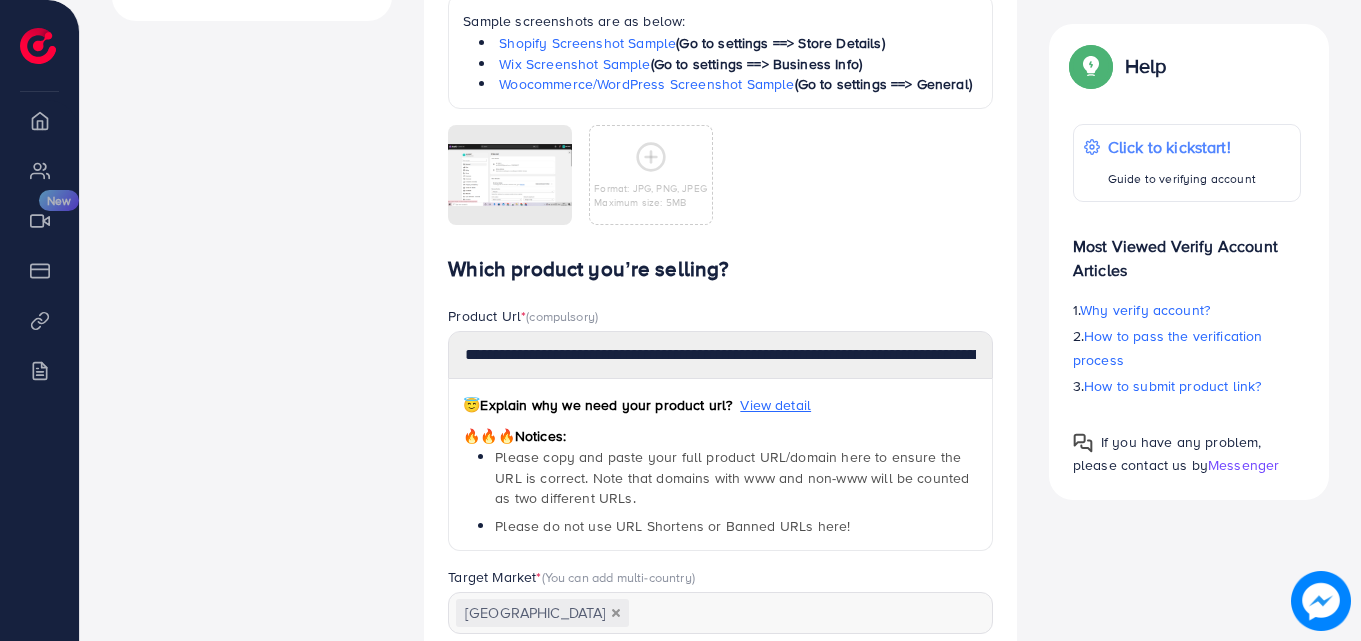 click on "Pakistan" at bounding box center [542, 613] 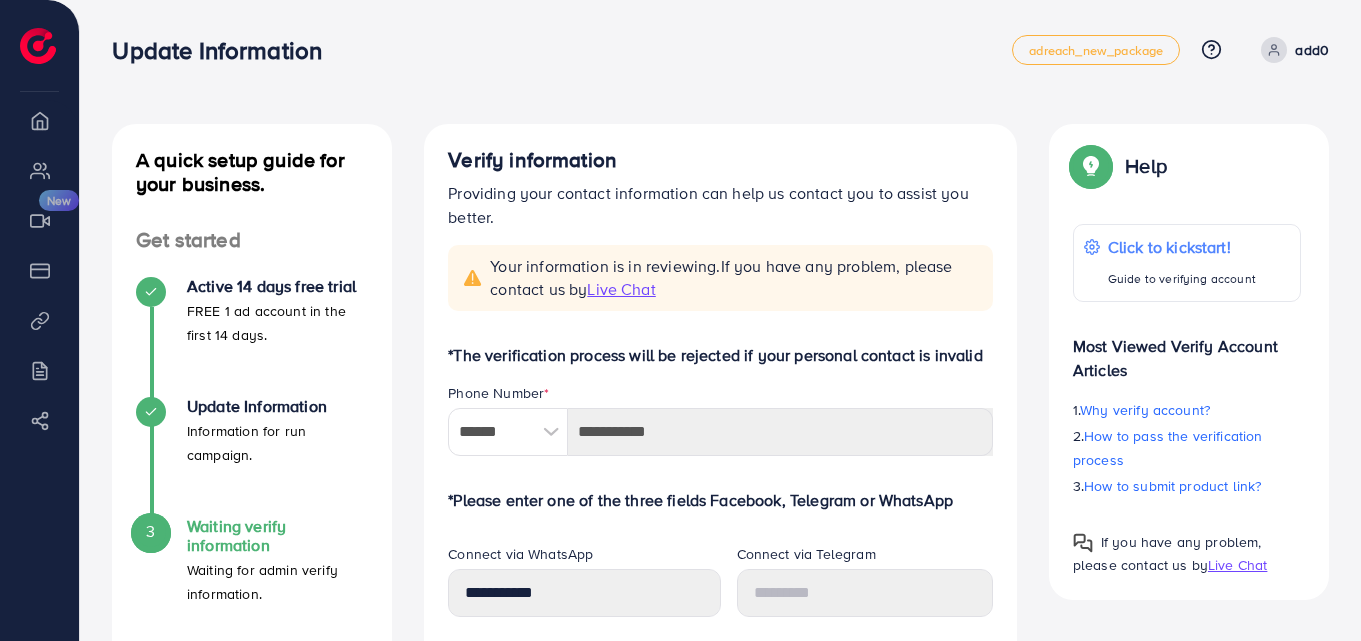 scroll, scrollTop: 0, scrollLeft: 0, axis: both 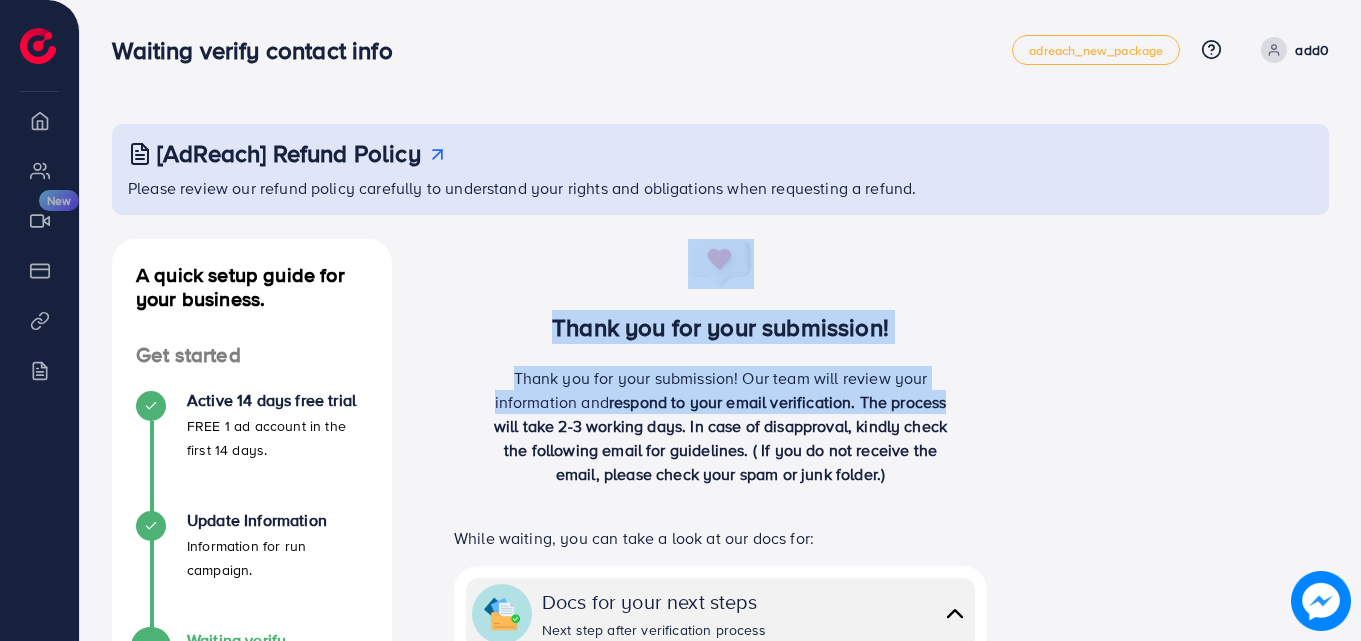 drag, startPoint x: 1359, startPoint y: 282, endPoint x: 1317, endPoint y: 395, distance: 120.552895 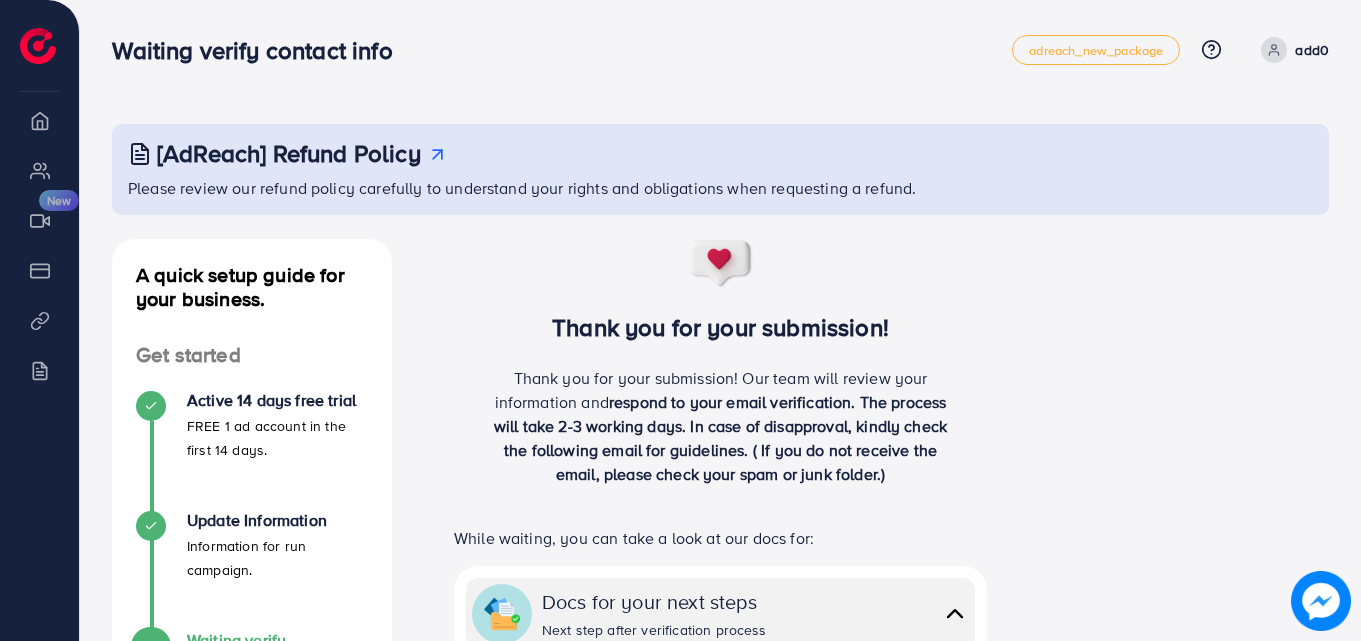click on "A quick setup guide for your business.   Get started   Active 14 days free trial   FREE 1 ad account in the first 14 days.   Update Information   Information for run campaign.   3   Waiting verify information   Waiting for admin verify information.   Run your campaign   4   Add fund   Add fund to Ecomdy balance   5   Create ad account   Take a look at how your TikTok ad account works.  A quick setup guide for your business.  Waiting verify information   Waiting for admin verify information.   Thank you for your submission!   Thank you for your submission! Our team will review your information and  respond to your email verification. The process will take 2-3 working days. In case of disapproval, kindly check the following email for guidelines. ( If you do not receive the email, please check your spam or junk folder.)   While waiting, you can take a look at our docs for:   Docs for your next steps   Next step after verification process   Read more   Read more   Read more   Read more   Our document center" at bounding box center [720, 763] 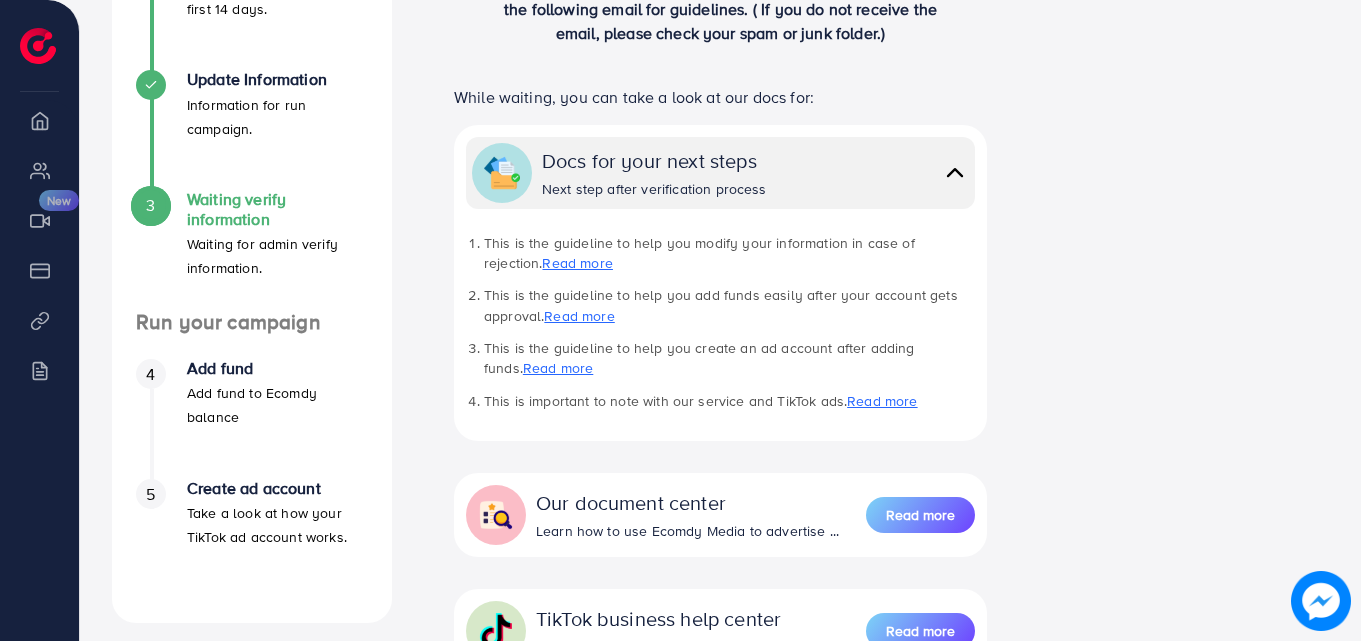 scroll, scrollTop: 443, scrollLeft: 0, axis: vertical 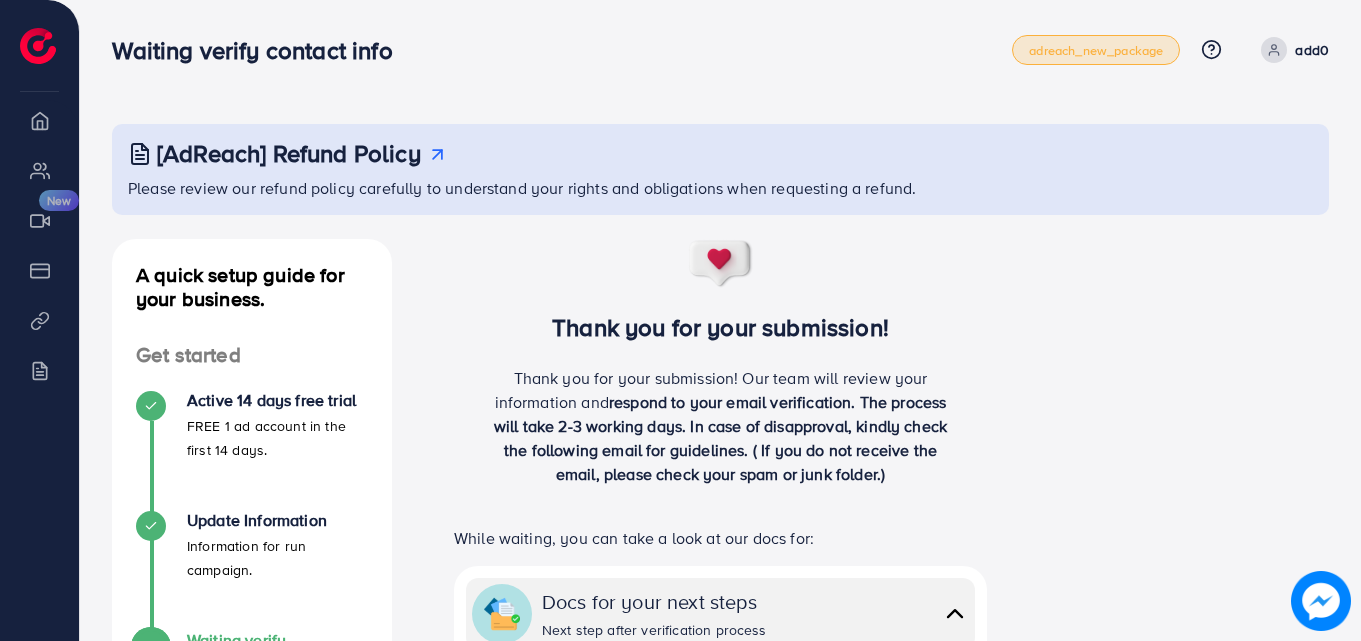 click on "adreach_new_package" at bounding box center (1096, 50) 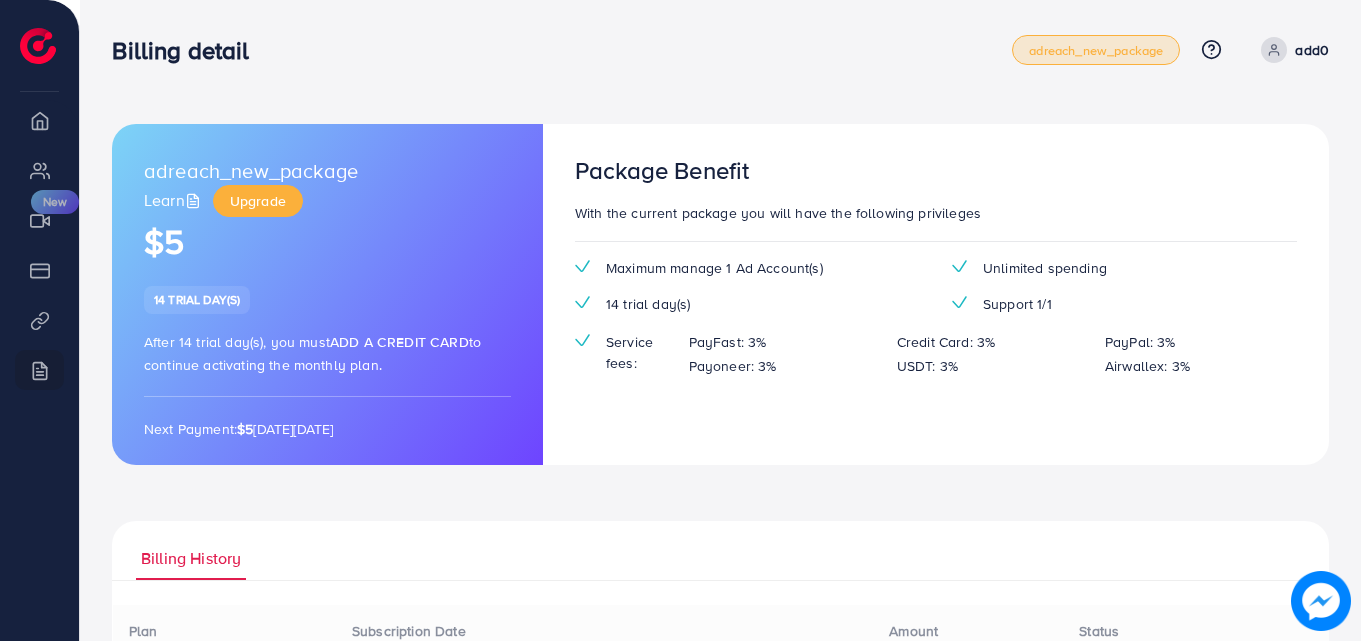 click on "adreach_new_package" at bounding box center [1096, 50] 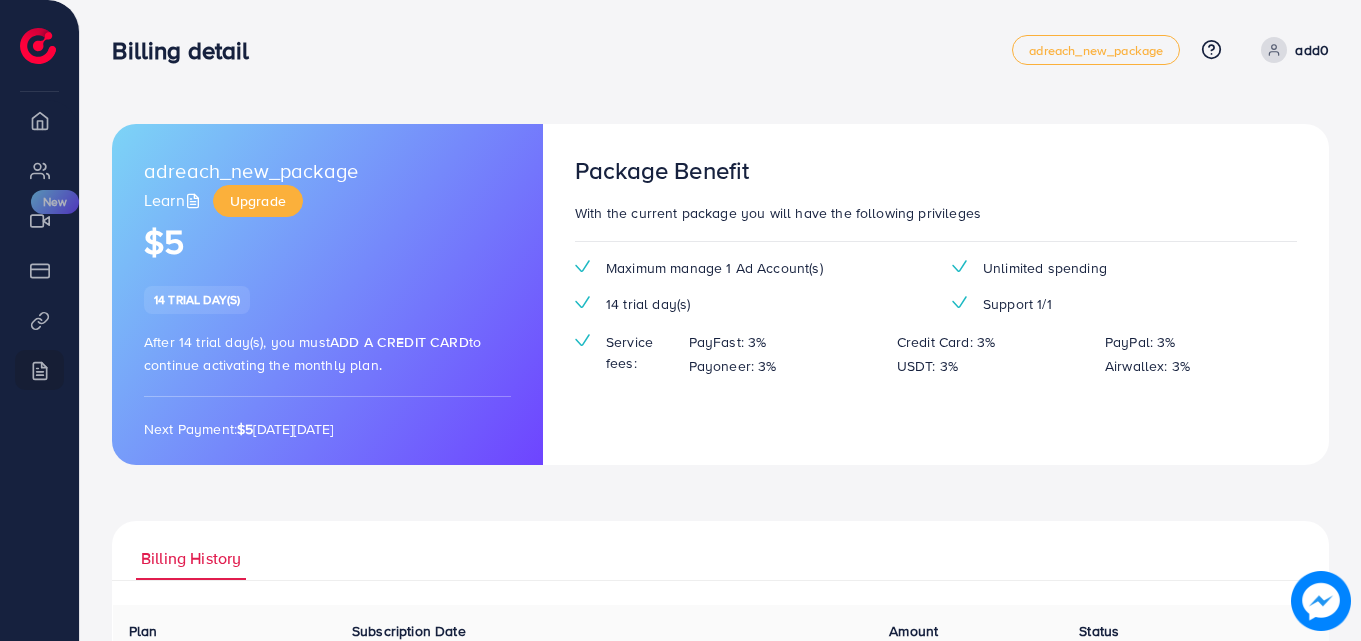 drag, startPoint x: 1360, startPoint y: 408, endPoint x: 1352, endPoint y: 456, distance: 48.6621 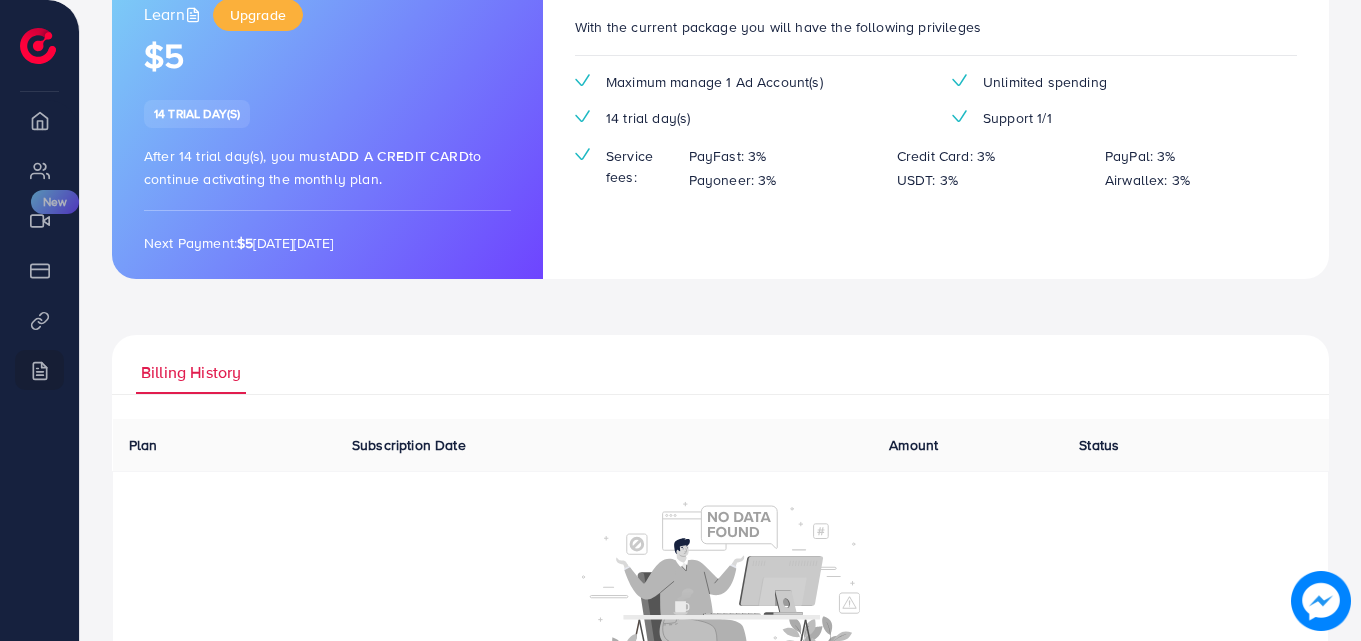 scroll, scrollTop: 303, scrollLeft: 0, axis: vertical 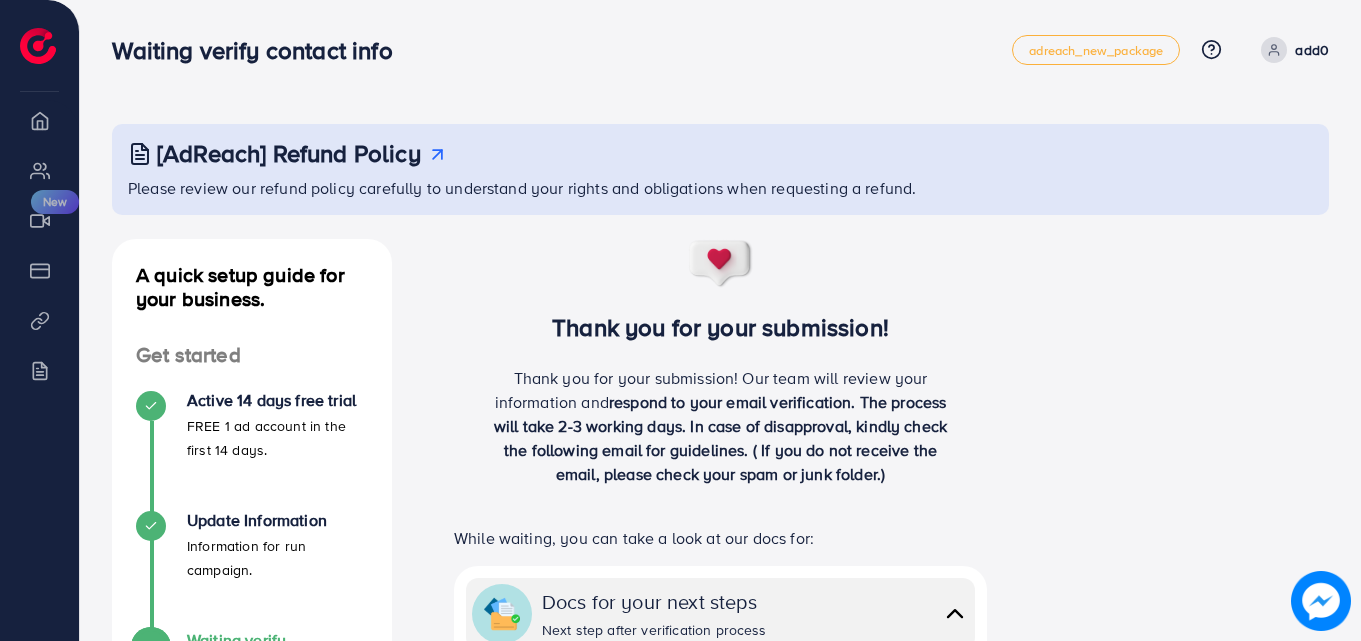click on "Thank you for your submission!" at bounding box center (720, 327) 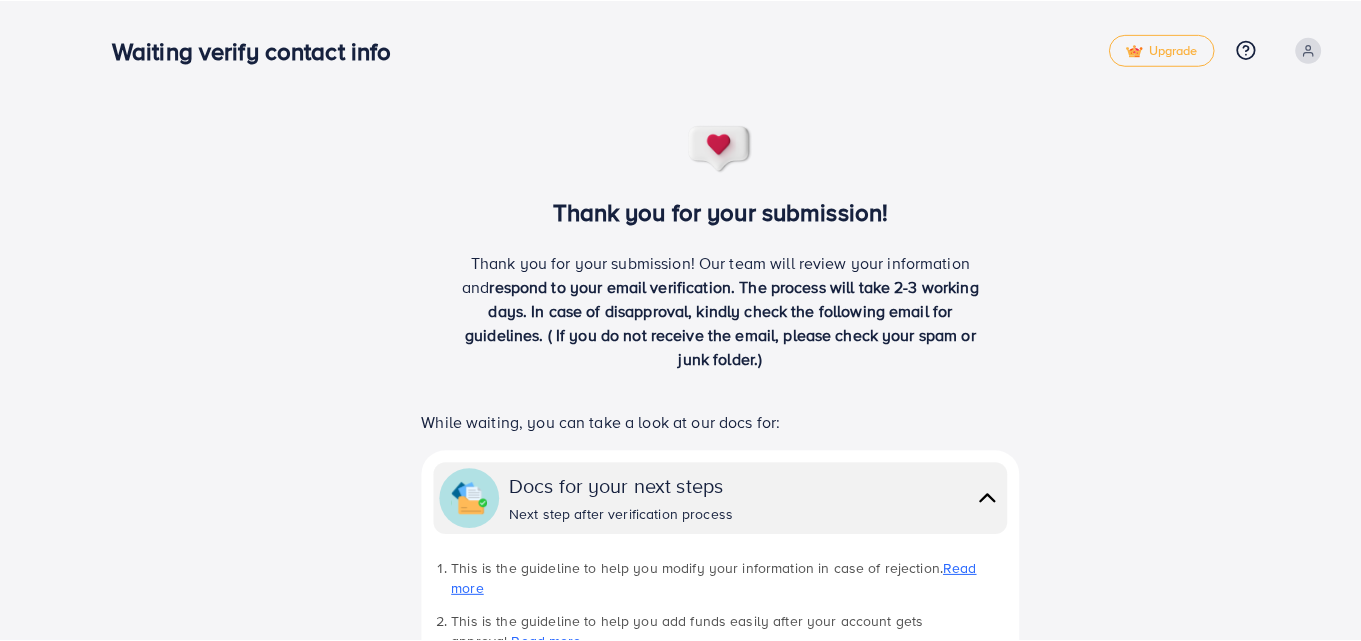 scroll, scrollTop: 0, scrollLeft: 0, axis: both 